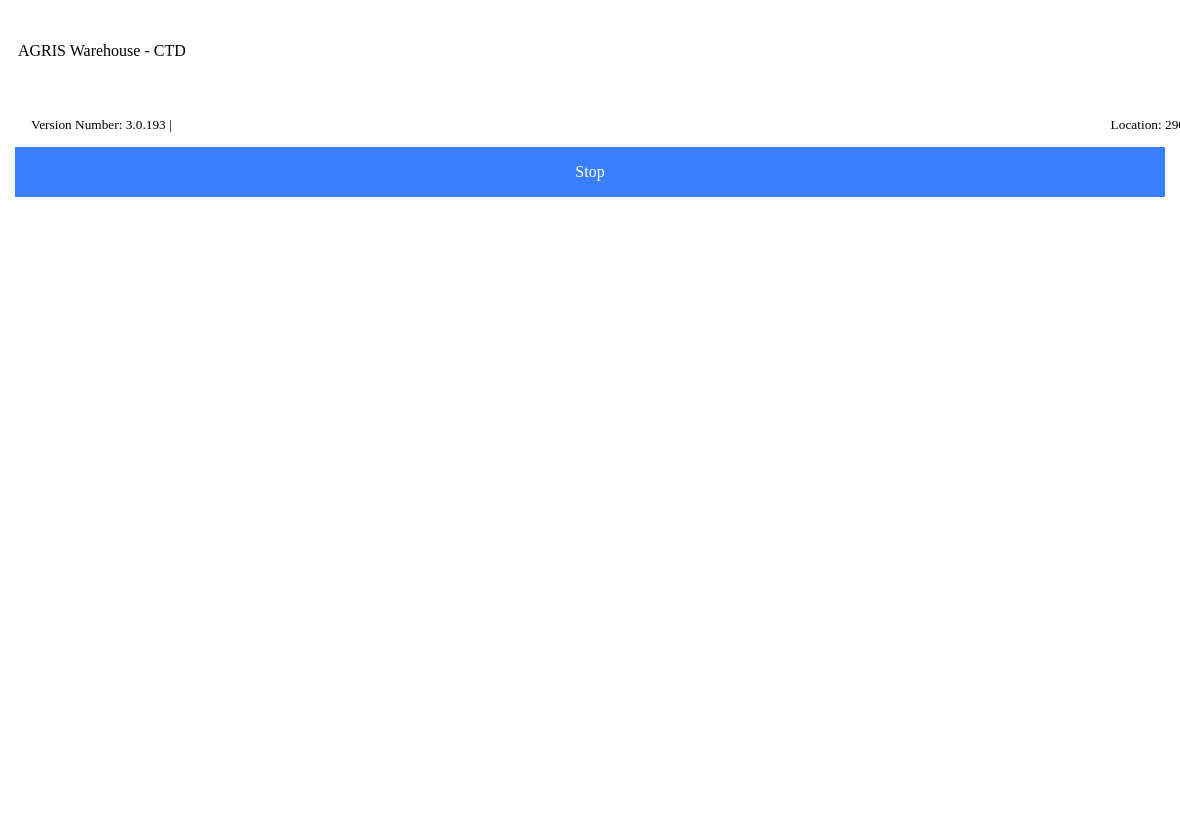 scroll, scrollTop: 0, scrollLeft: 0, axis: both 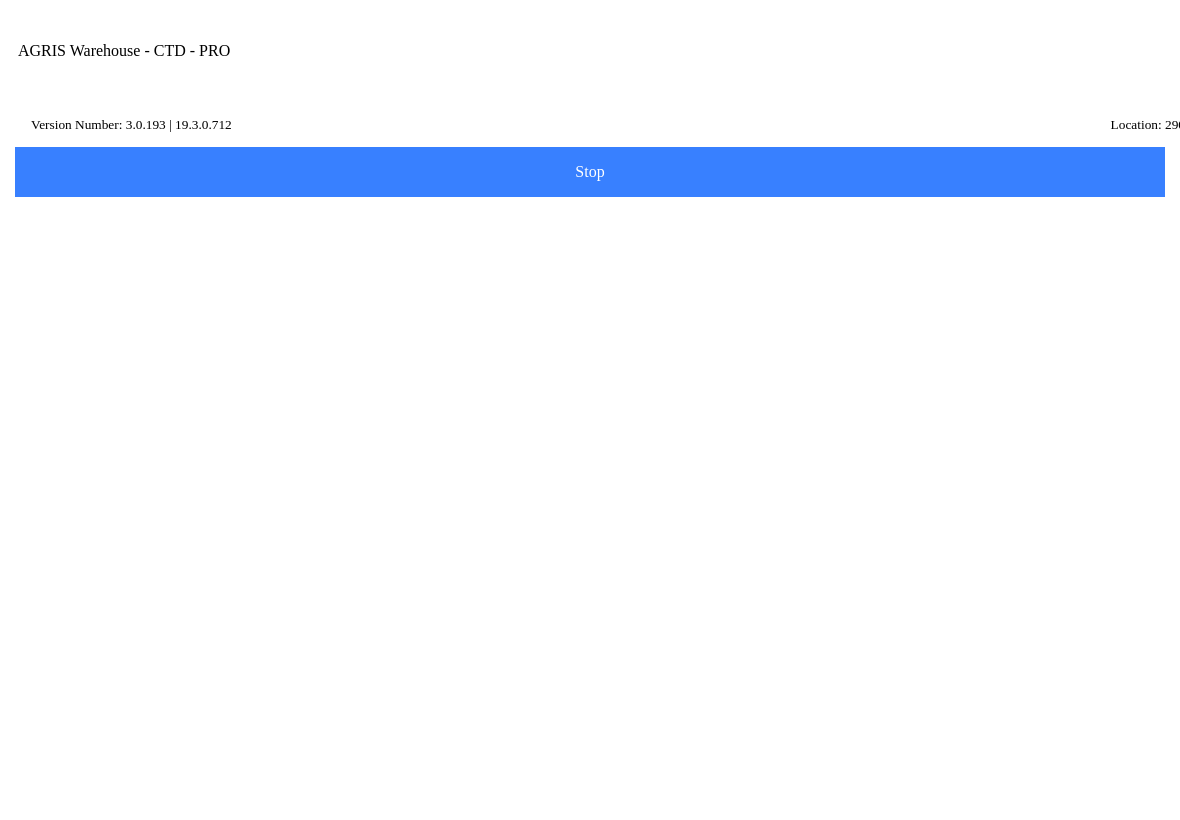 click at bounding box center (1009, 71) 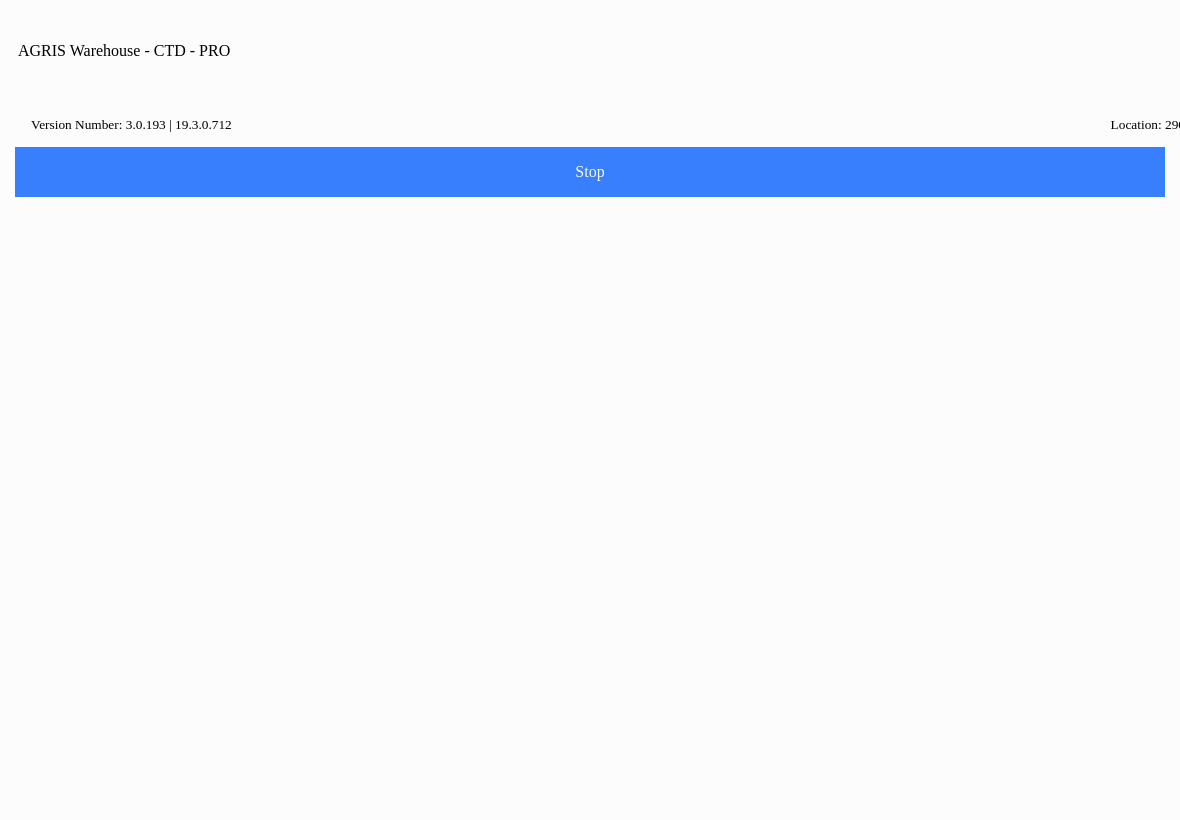 click on "Logout" at bounding box center [590, 1069] 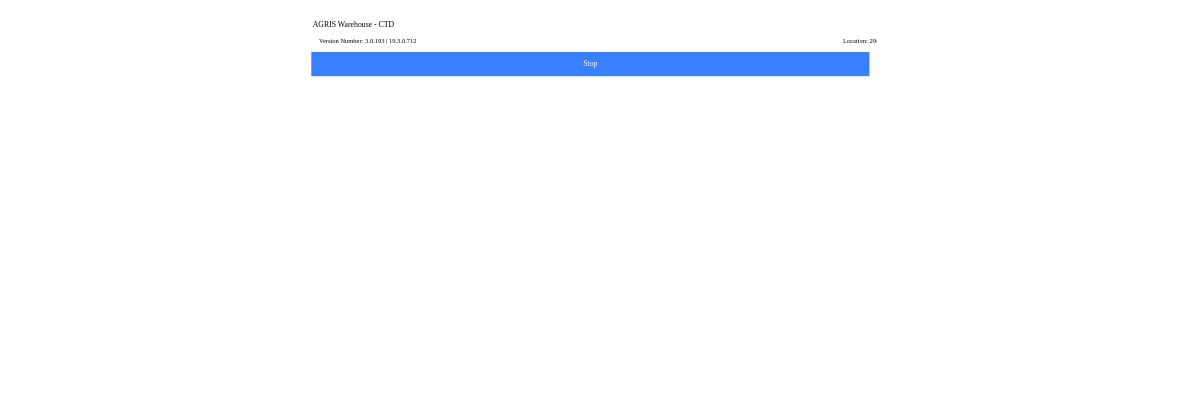scroll, scrollTop: 25, scrollLeft: 0, axis: vertical 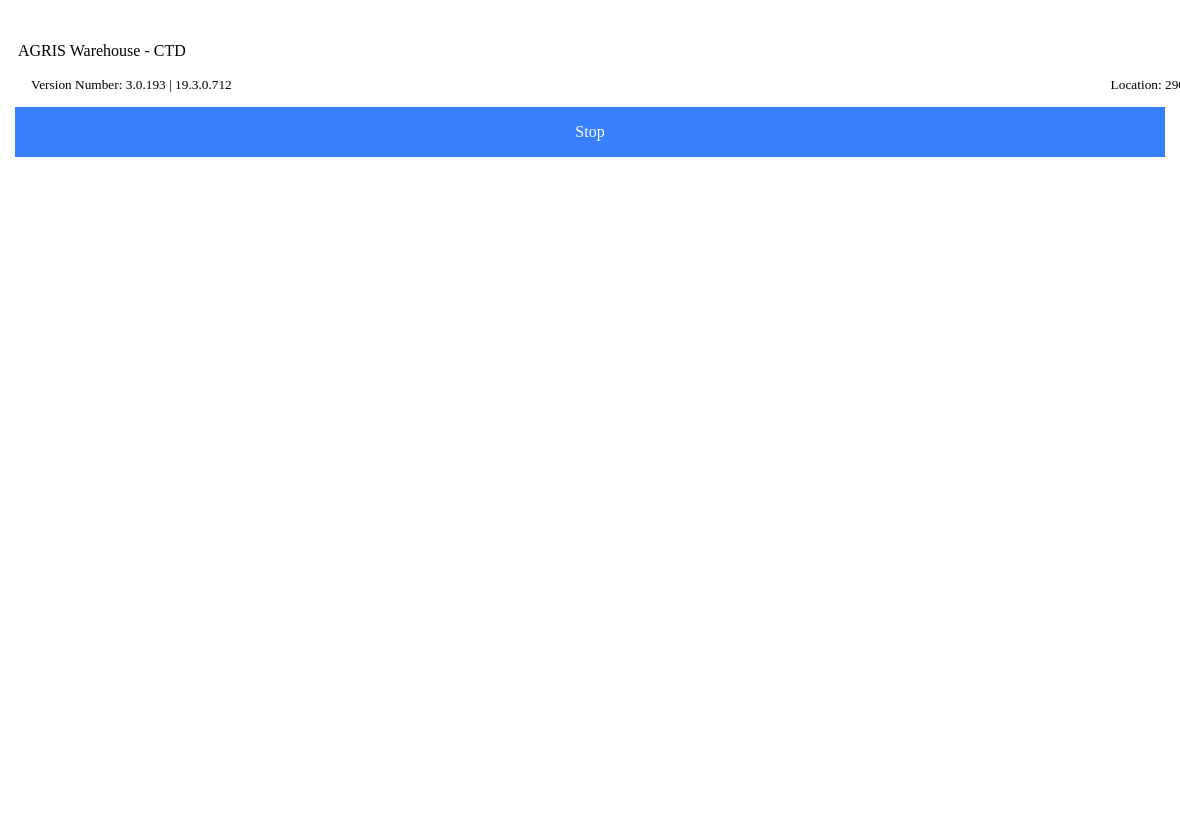 click on "AGRIS Username" 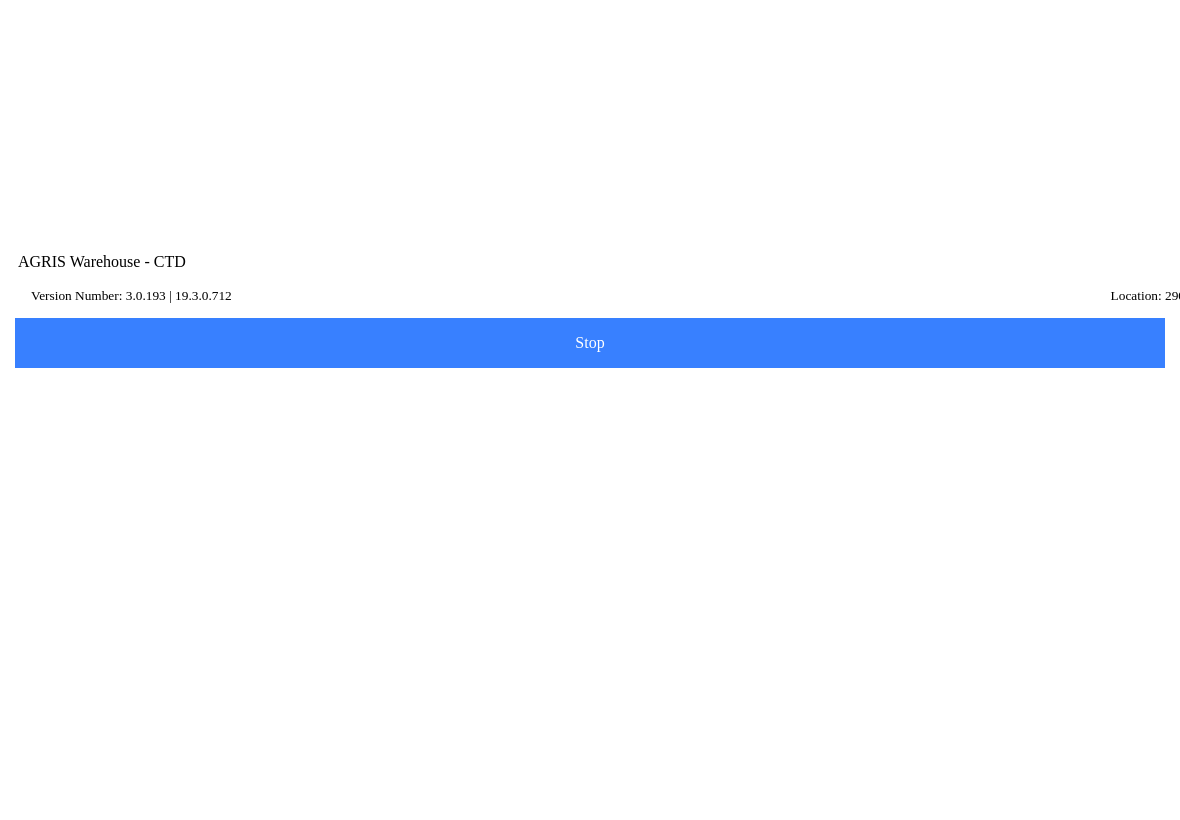 scroll, scrollTop: 25, scrollLeft: 0, axis: vertical 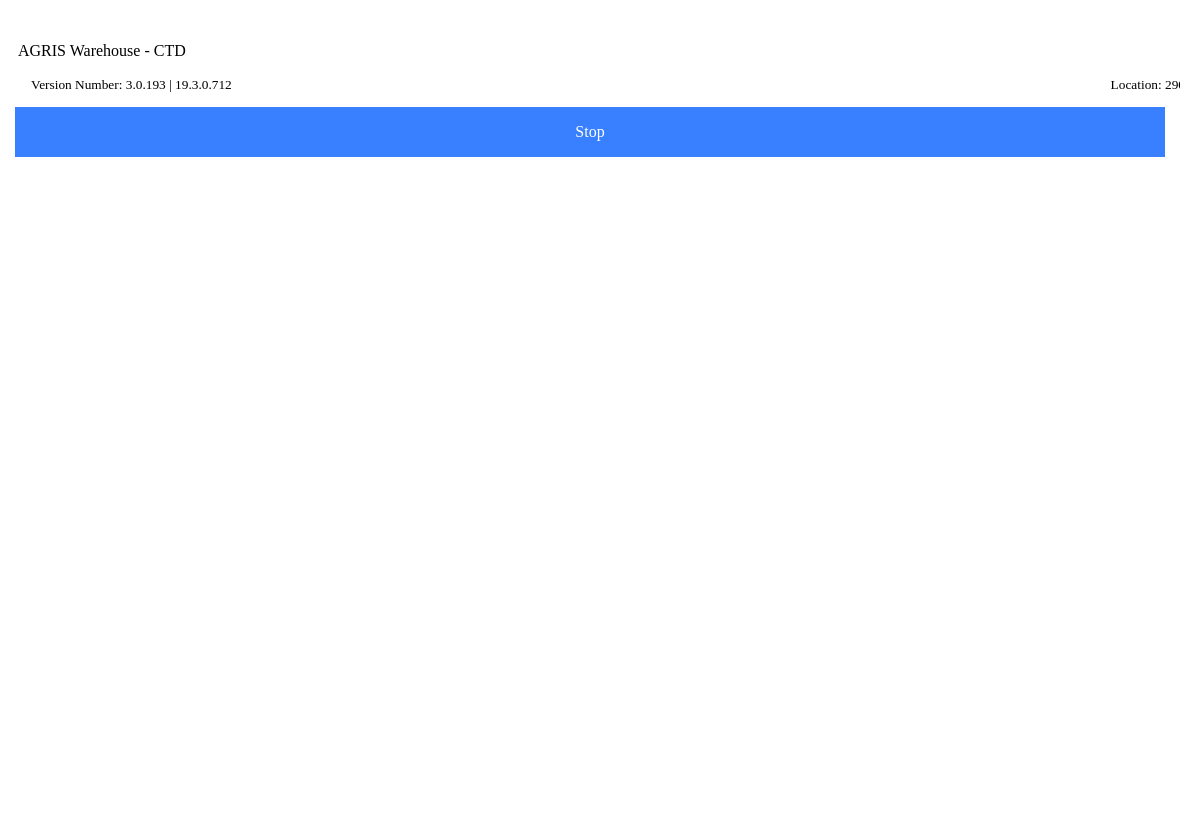 click on "Change Dataset" at bounding box center (877, 410) 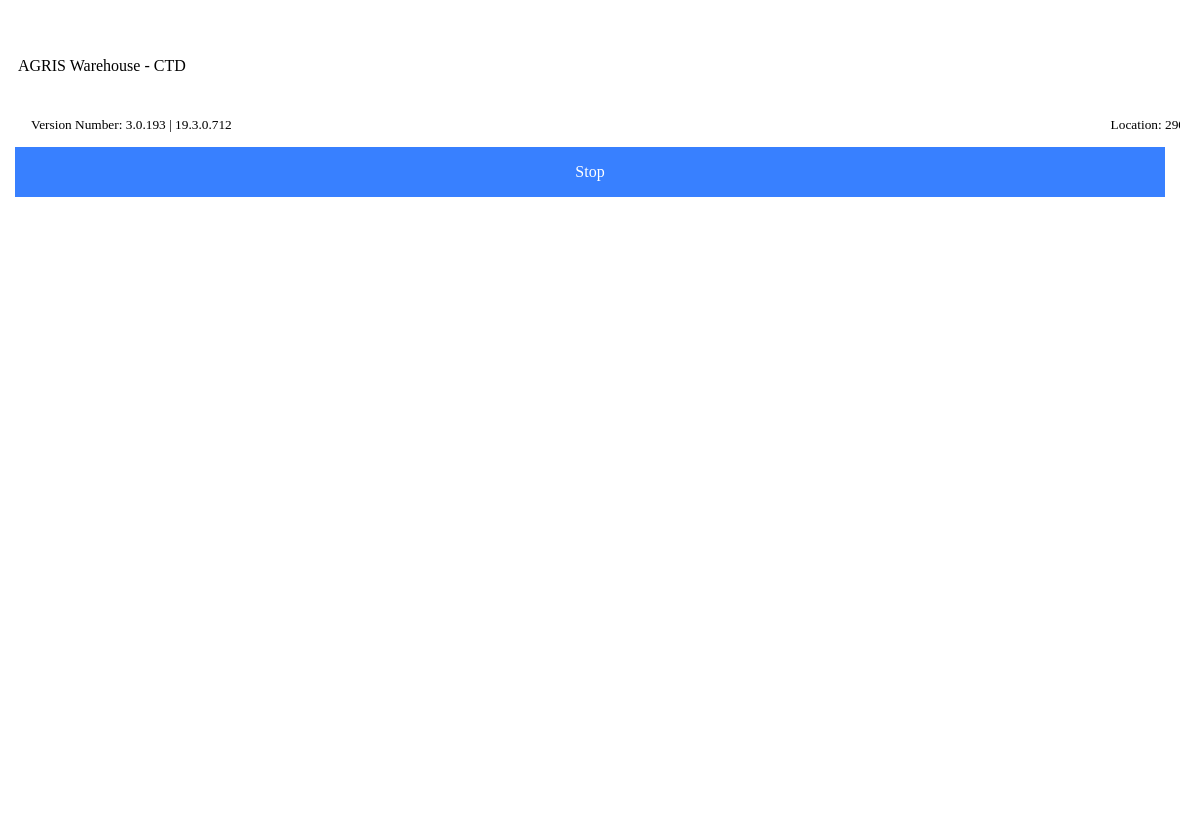 click 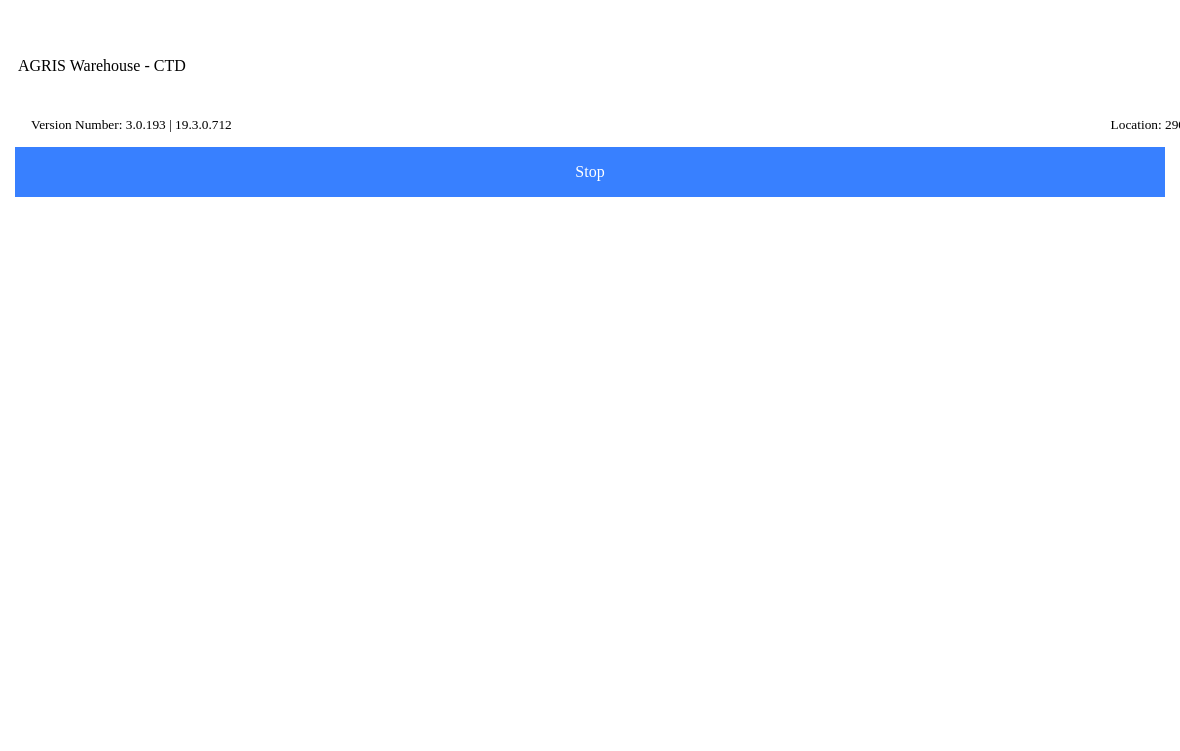 click 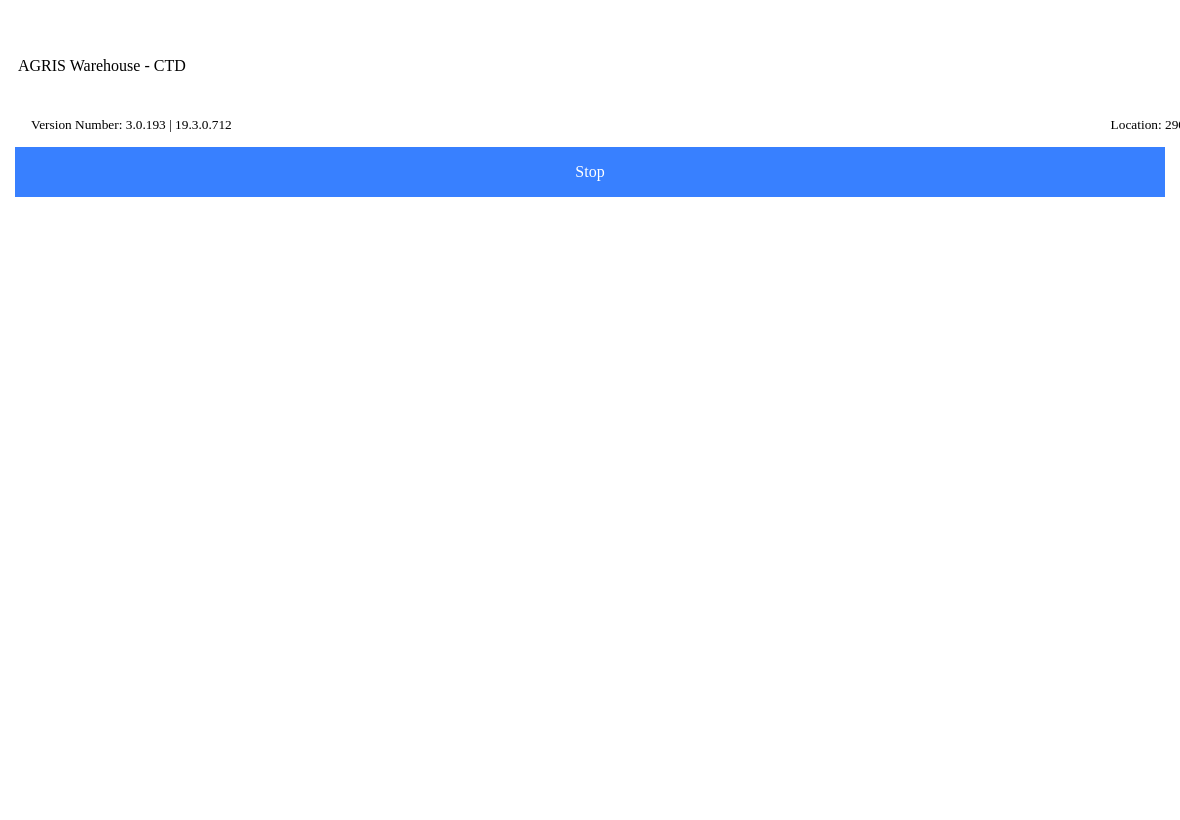click on "Email" at bounding box center [575, 262] 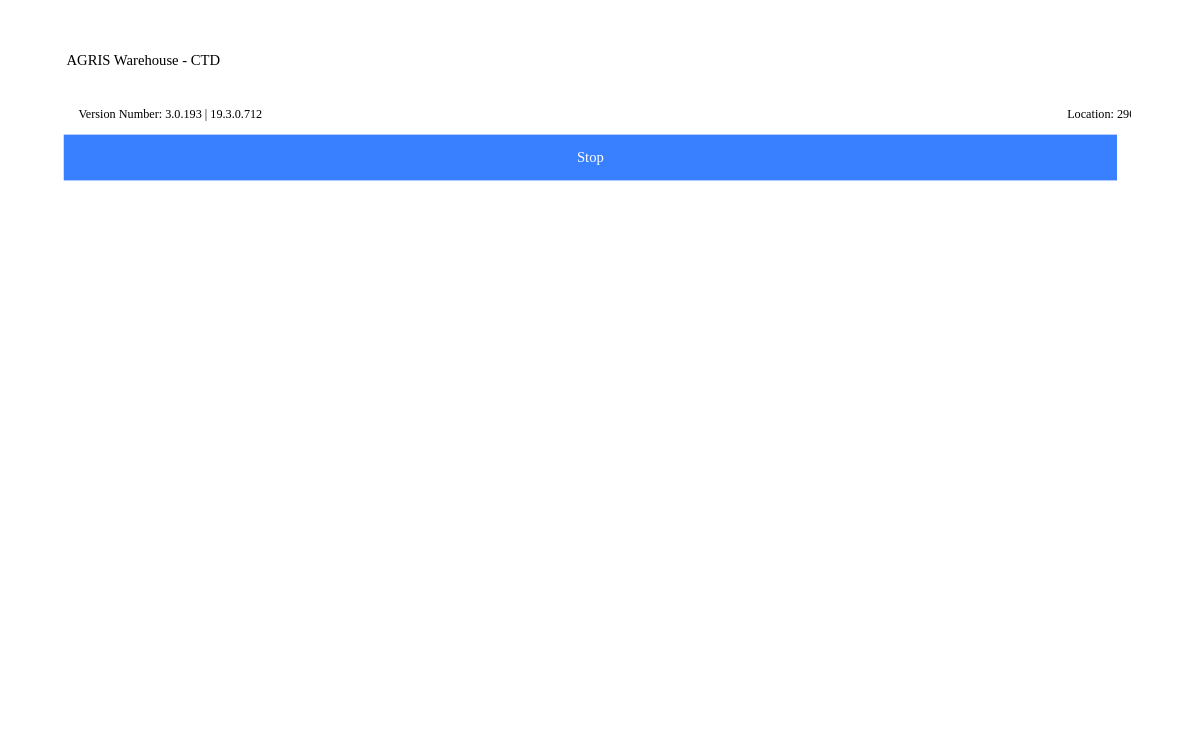 scroll, scrollTop: 1272, scrollLeft: 0, axis: vertical 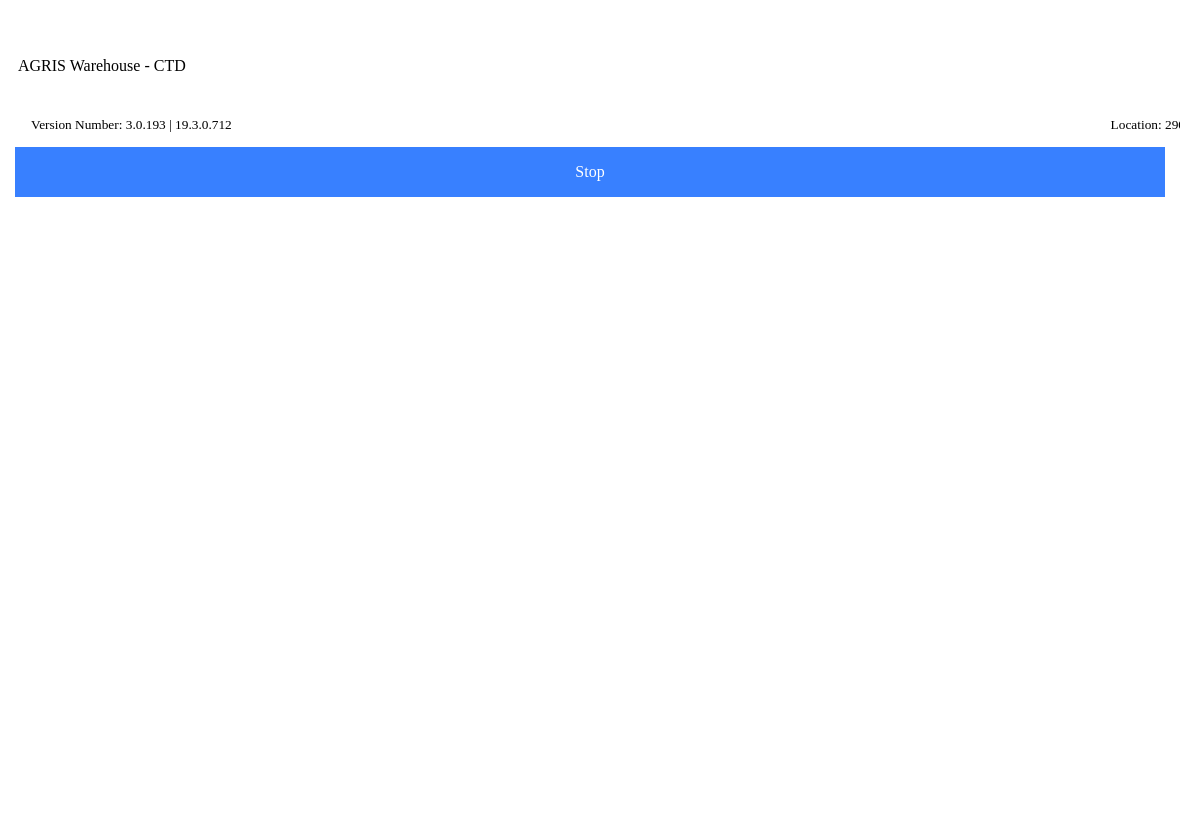 click on "GS-Mobile &  Agent - Large Dataset (Do not delete)" at bounding box center (590, 382) 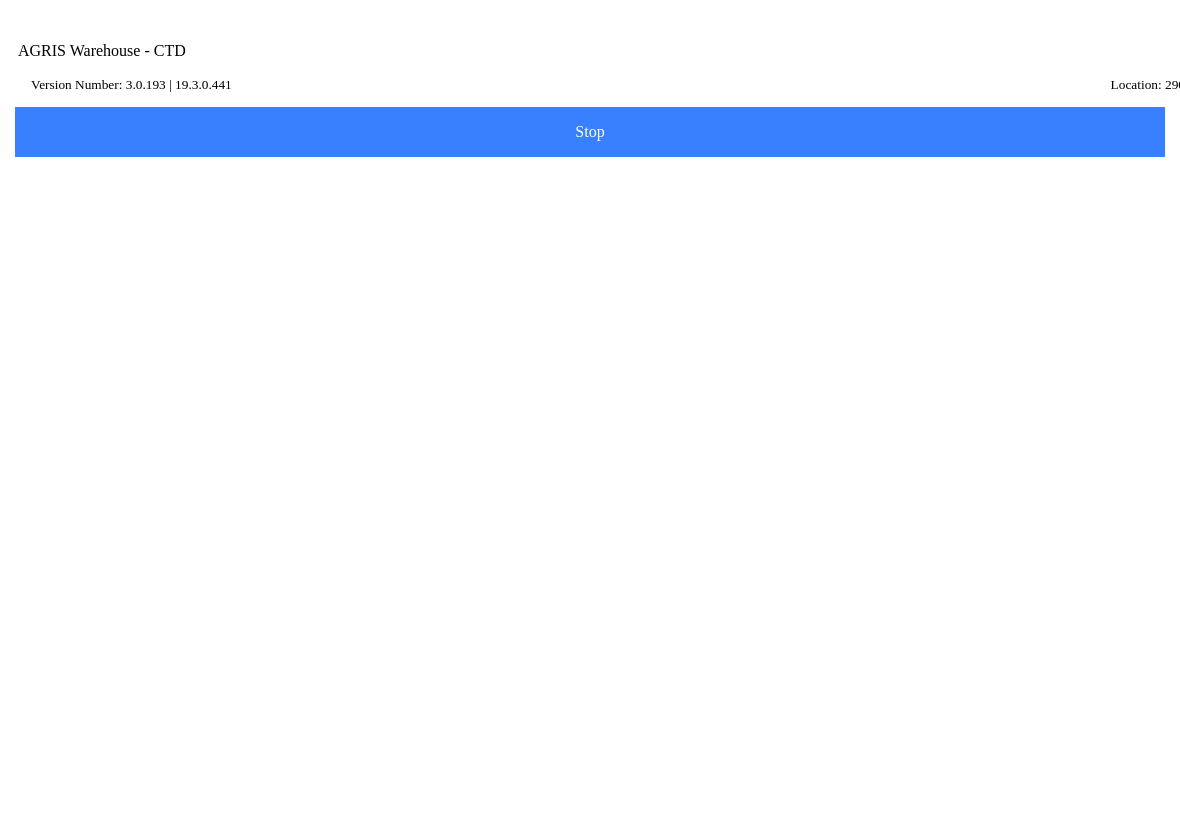 click on "AGRIS Username" 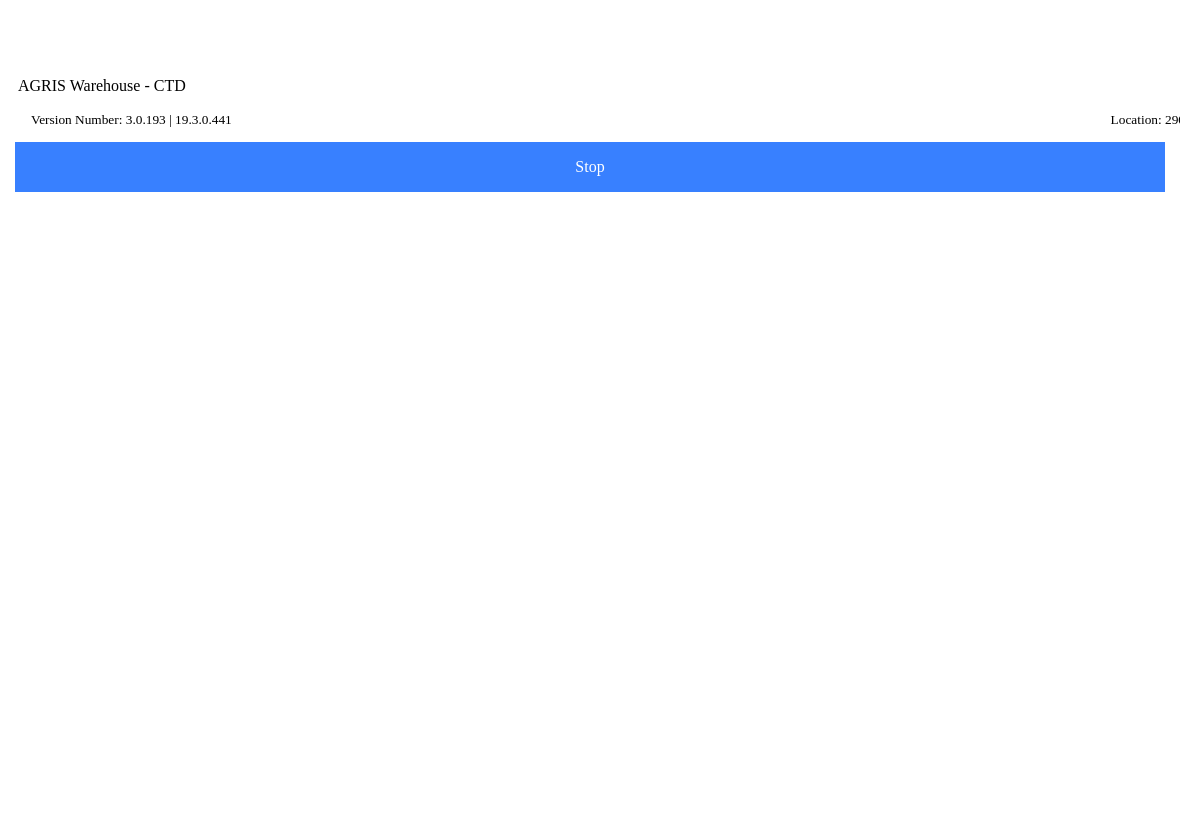 scroll, scrollTop: 94, scrollLeft: 0, axis: vertical 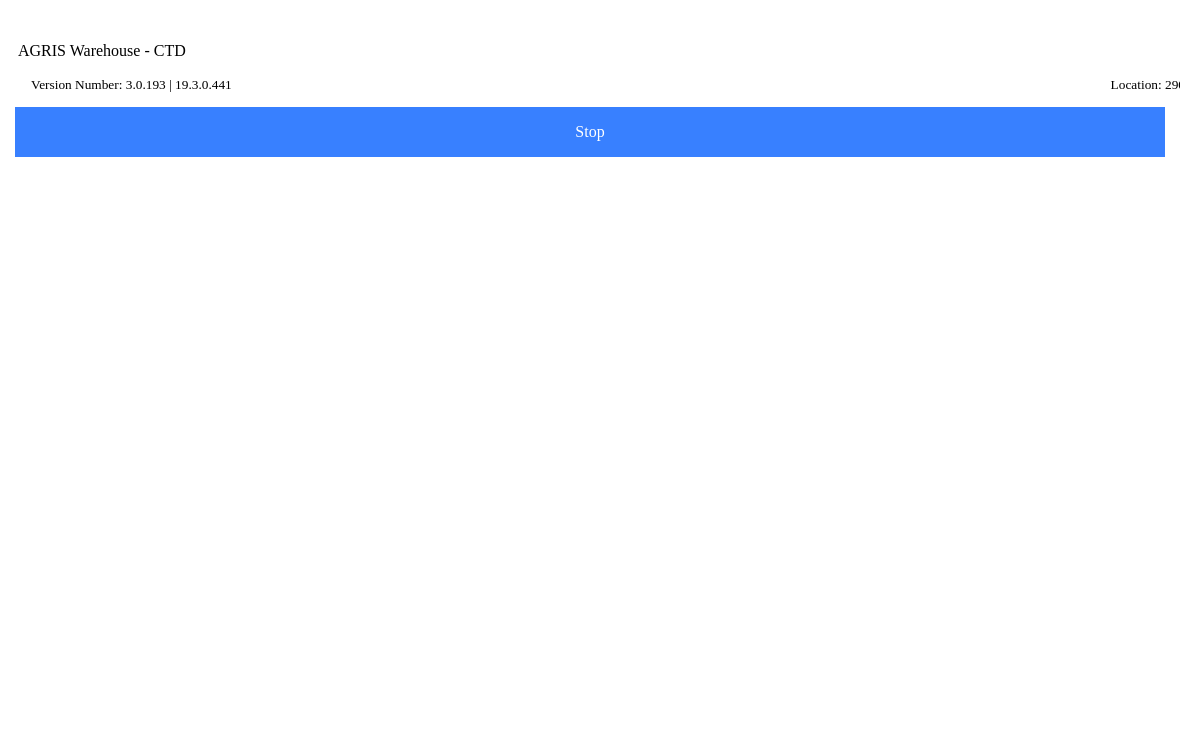 type on "6" 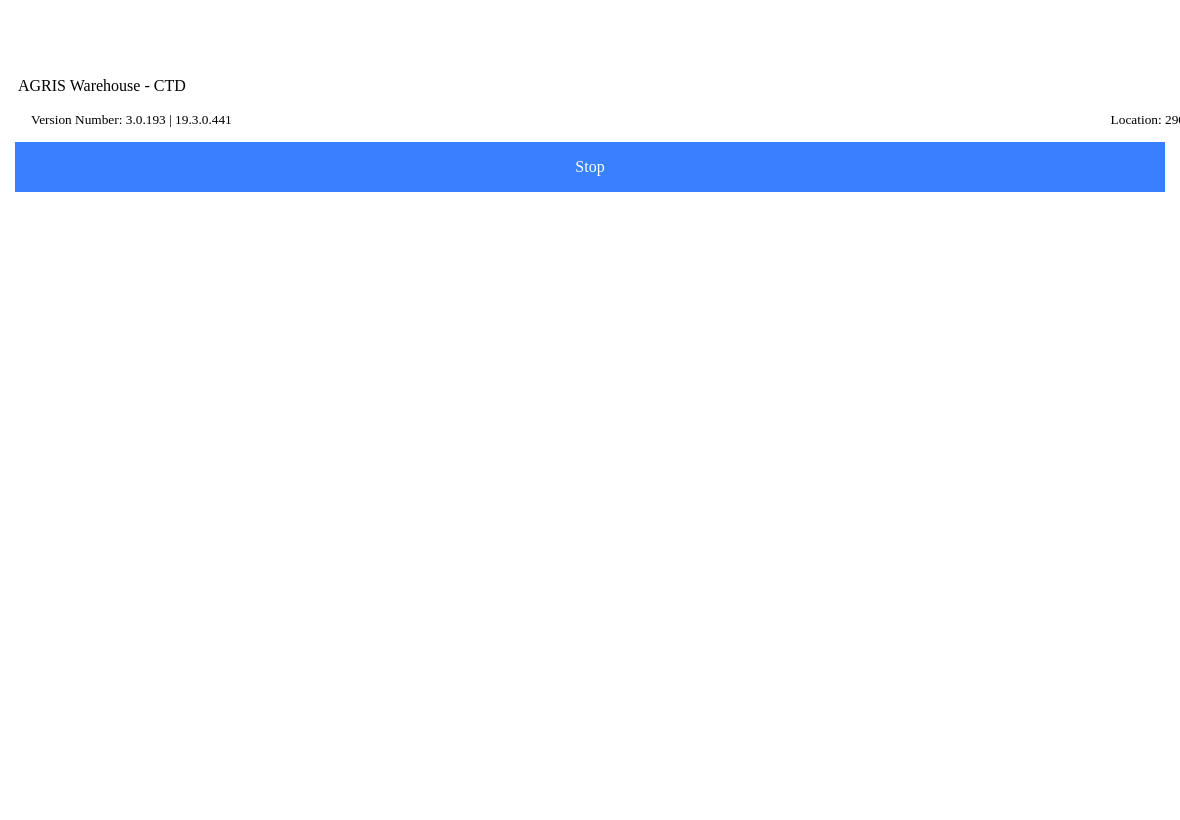 scroll, scrollTop: 25, scrollLeft: 0, axis: vertical 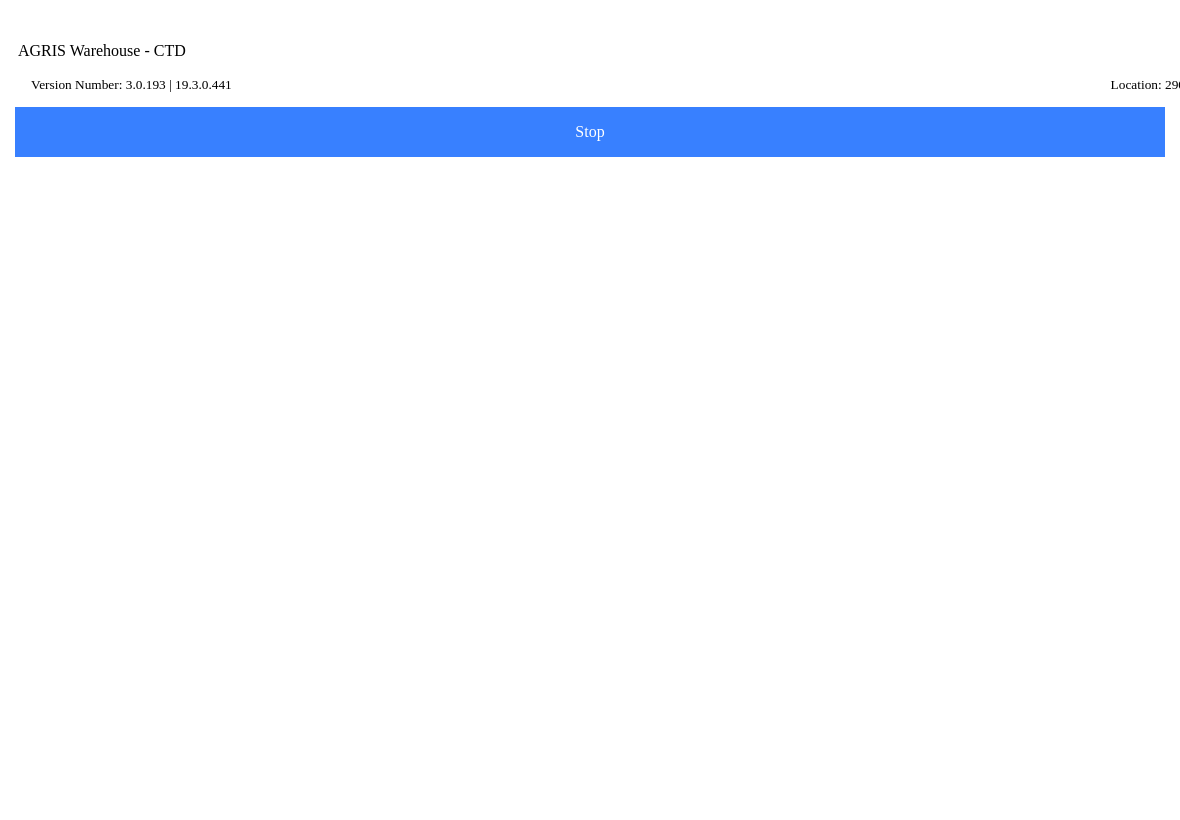 click on "Log in" at bounding box center [590, 341] 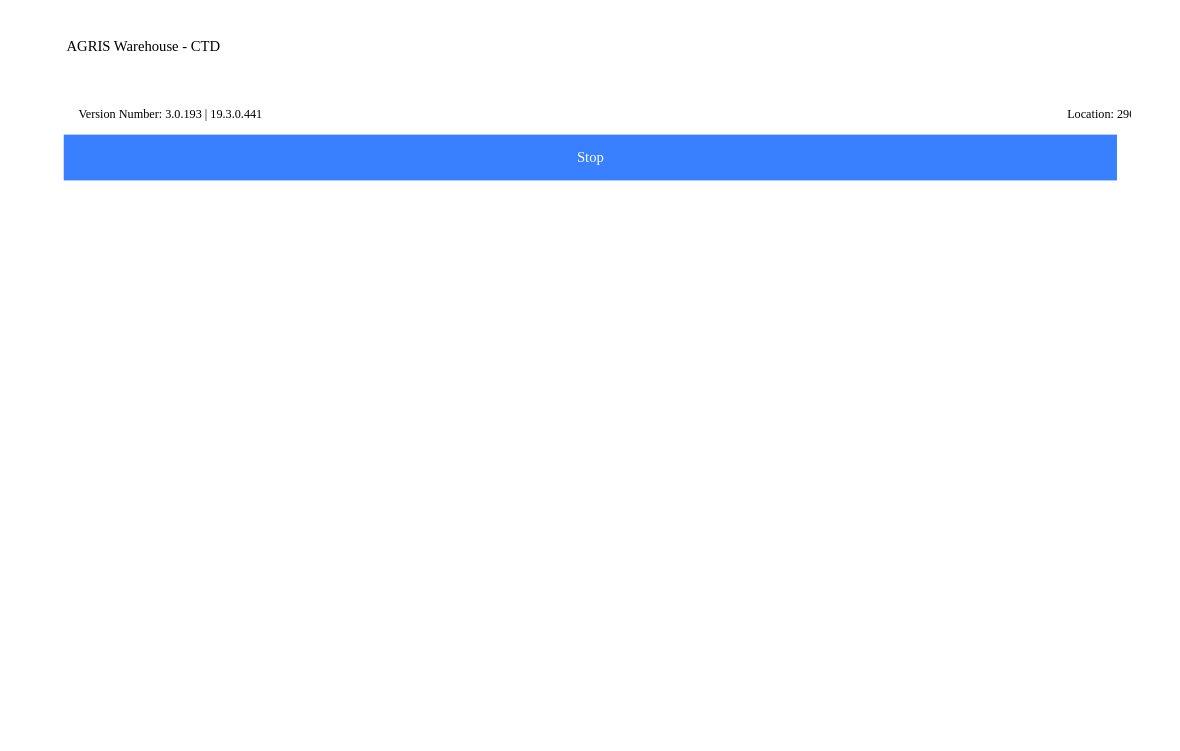 scroll, scrollTop: 0, scrollLeft: 0, axis: both 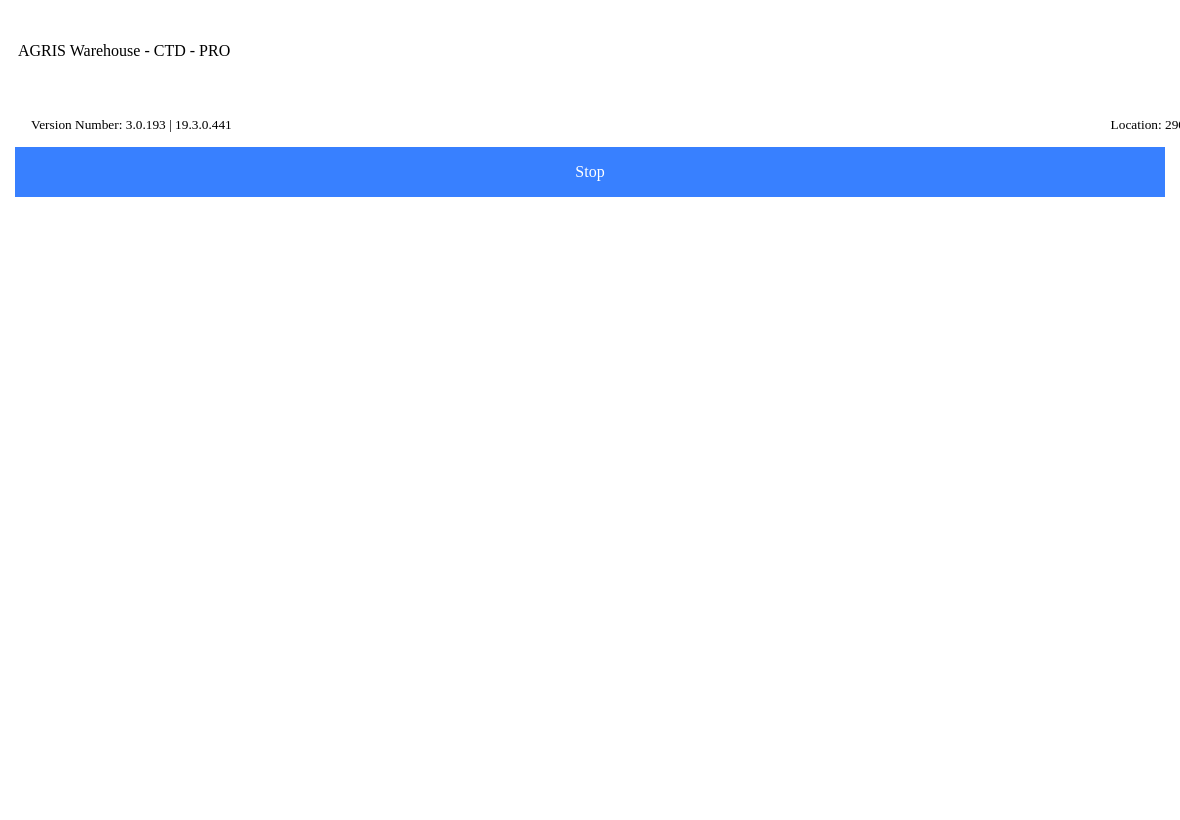 click on "Location" 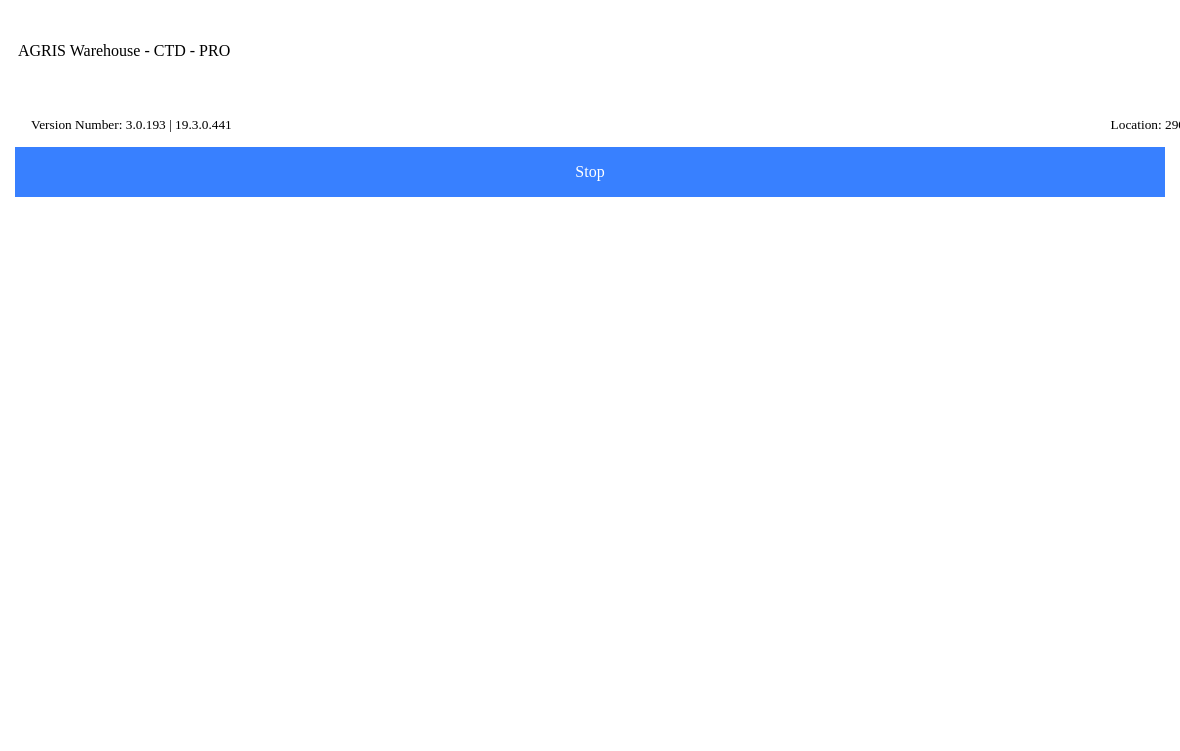 type on "2" 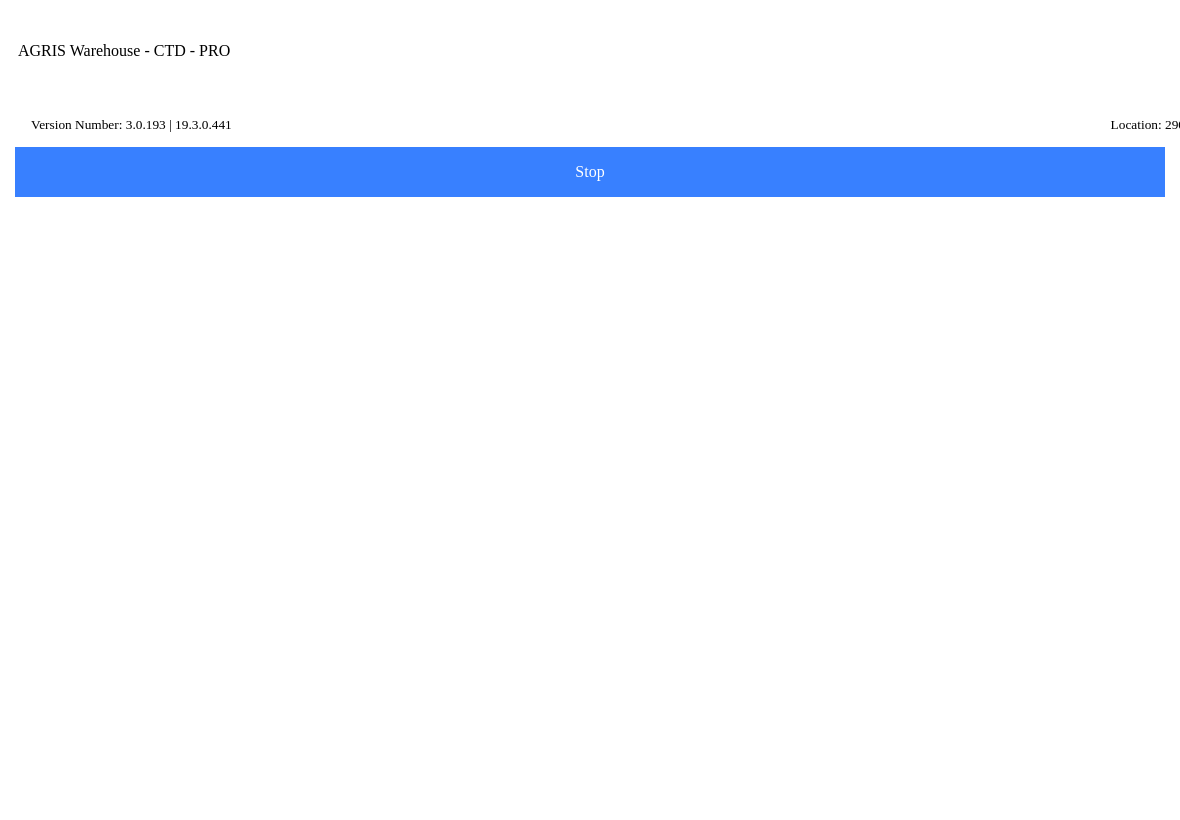 scroll, scrollTop: 77, scrollLeft: 0, axis: vertical 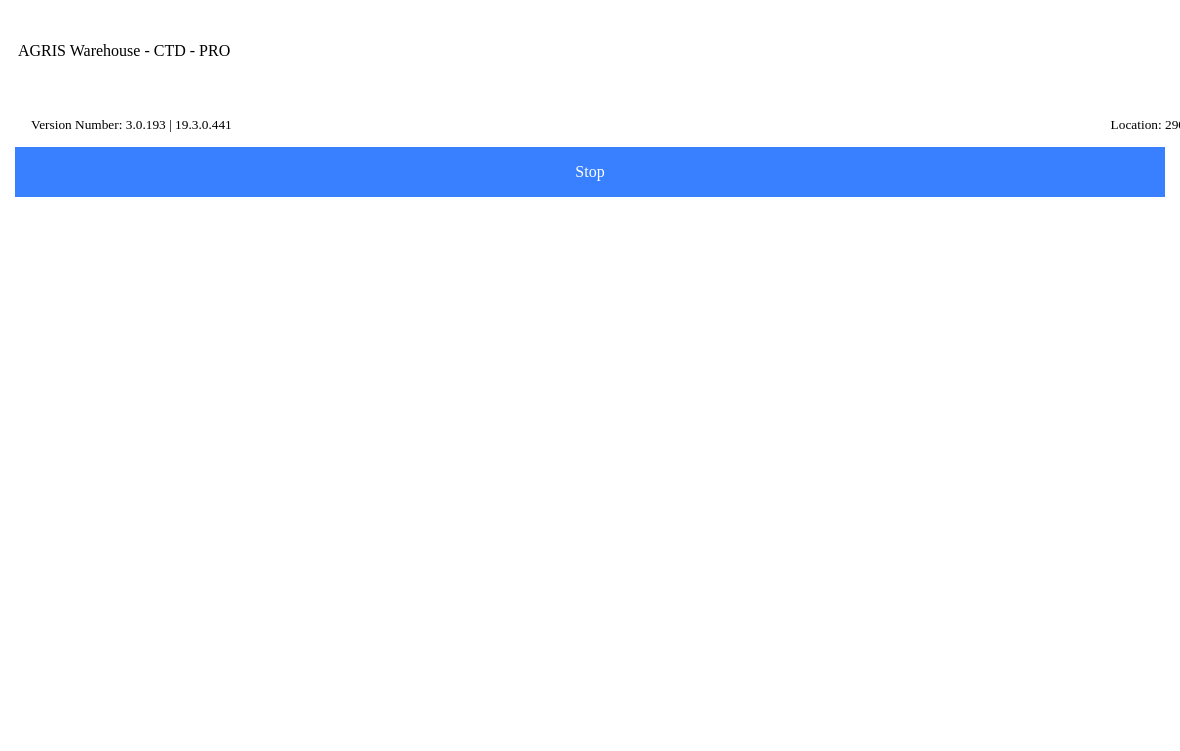 click on "100 - ANSELMO" at bounding box center (590, 308) 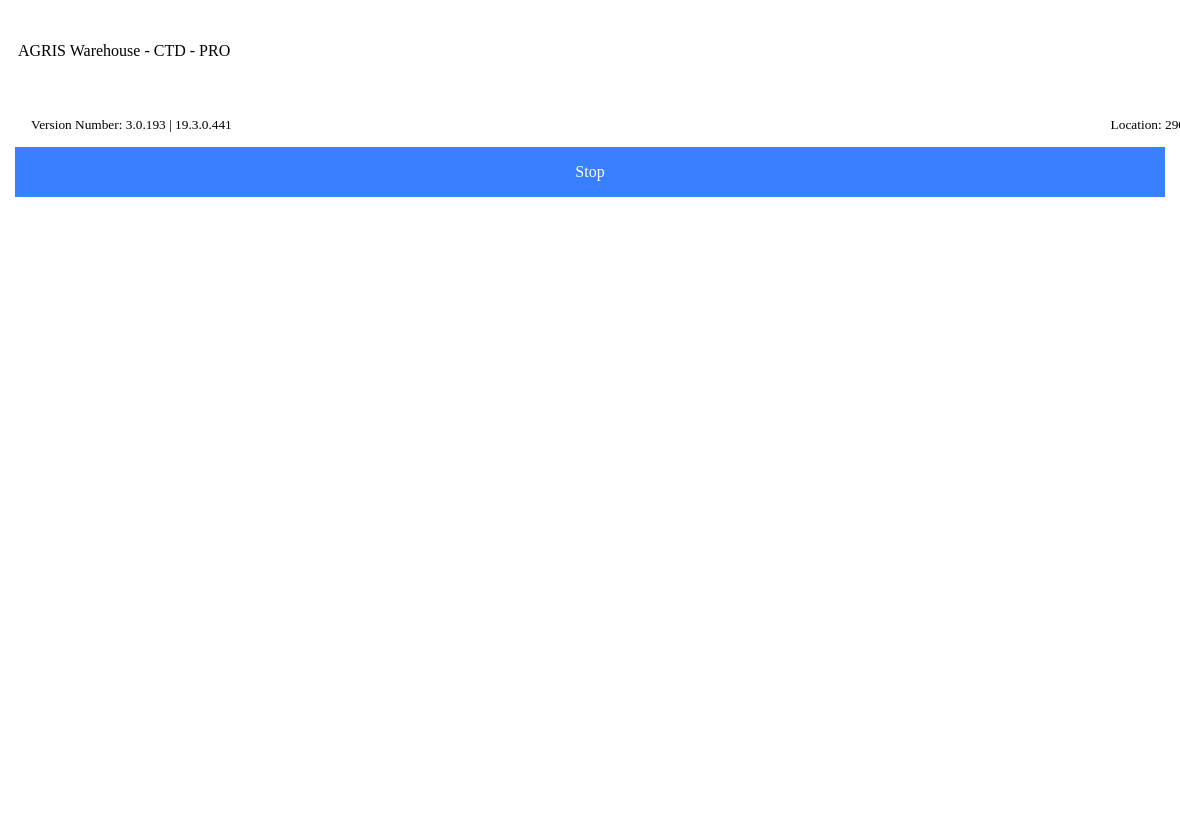 click 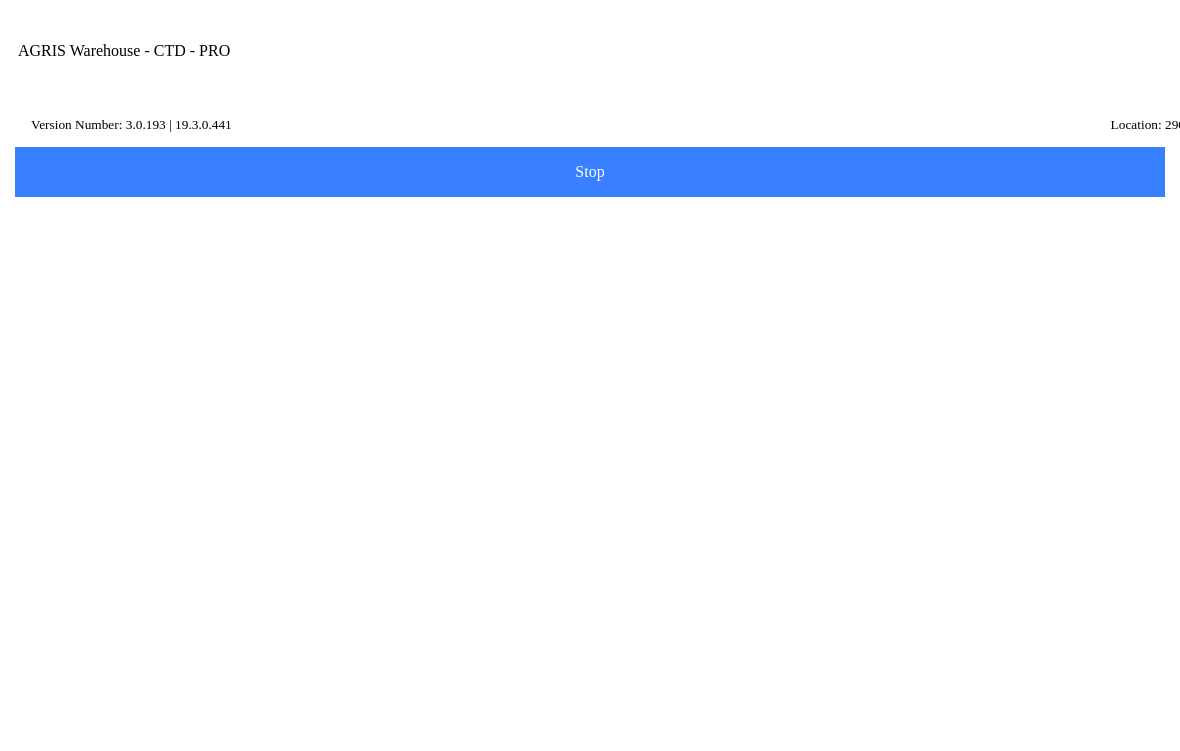 click 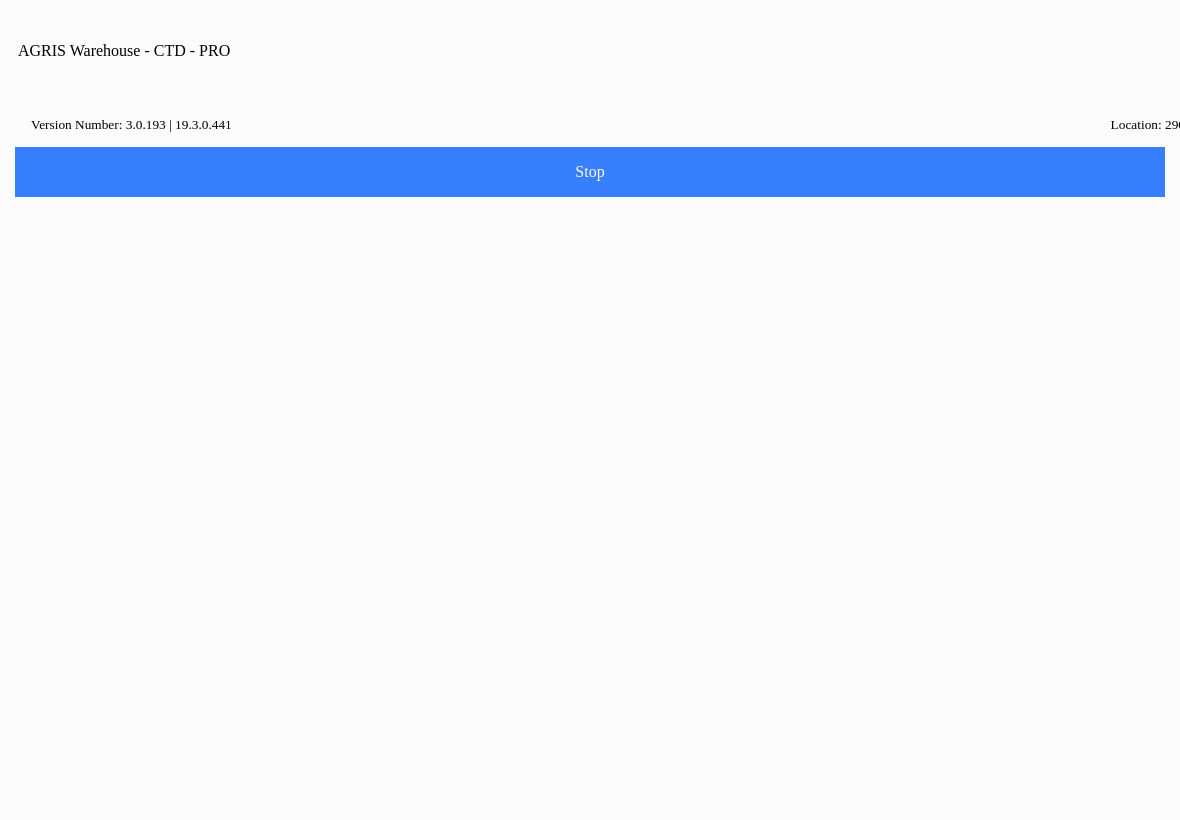 click on "Confirm" at bounding box center (657, 460) 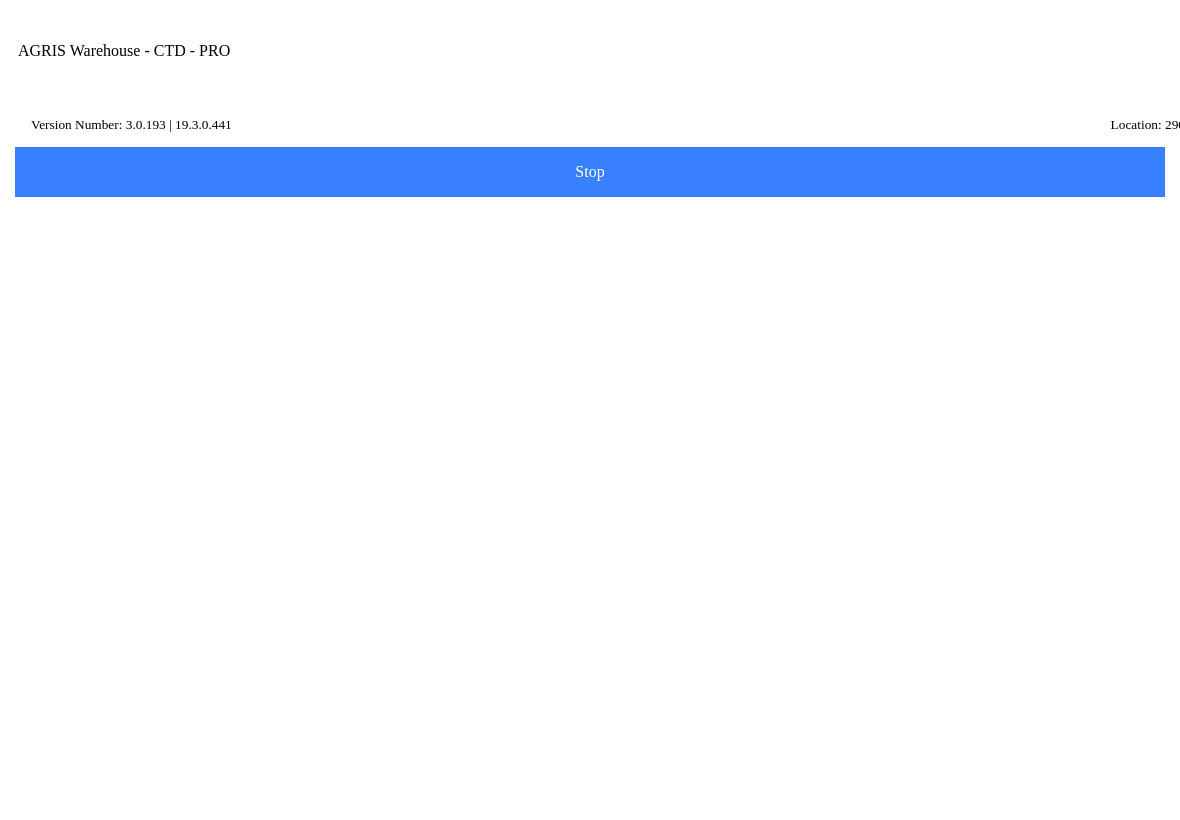 click on "Transfer" at bounding box center (590, 439) 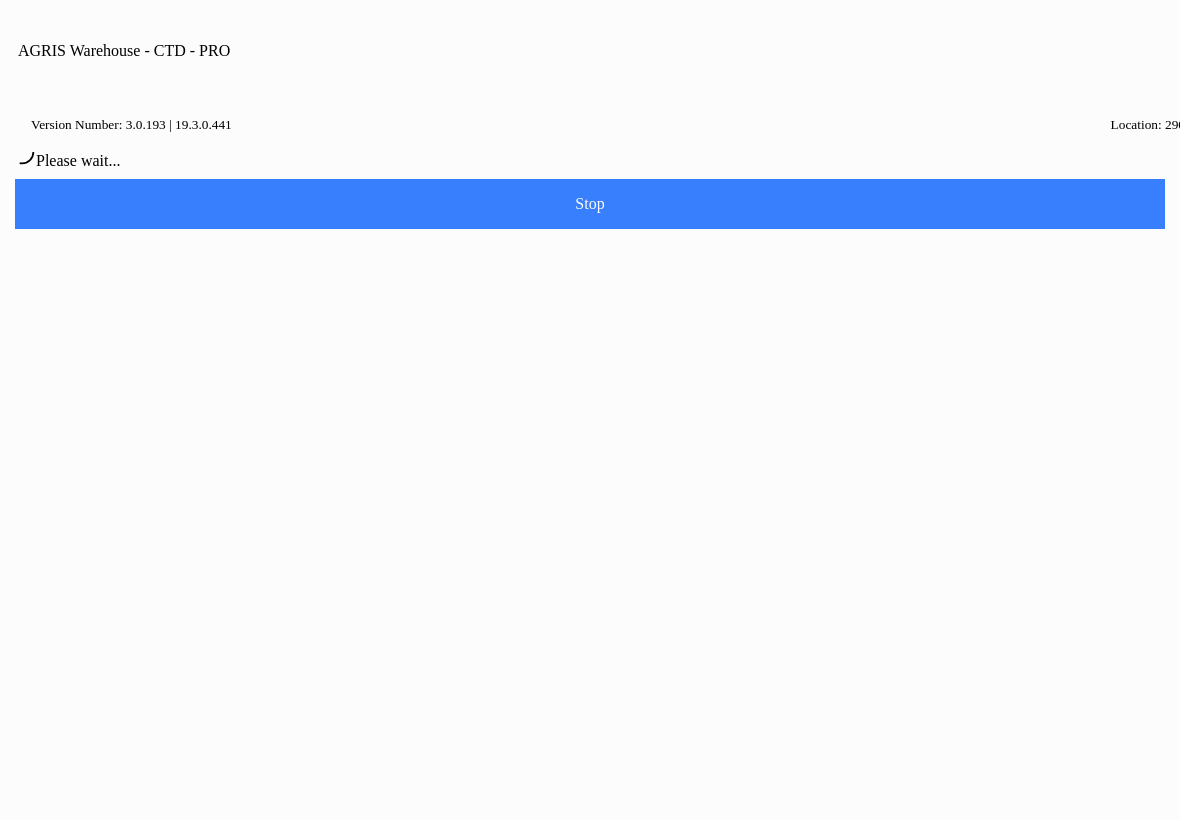 click on "Continue" at bounding box center (657, 468) 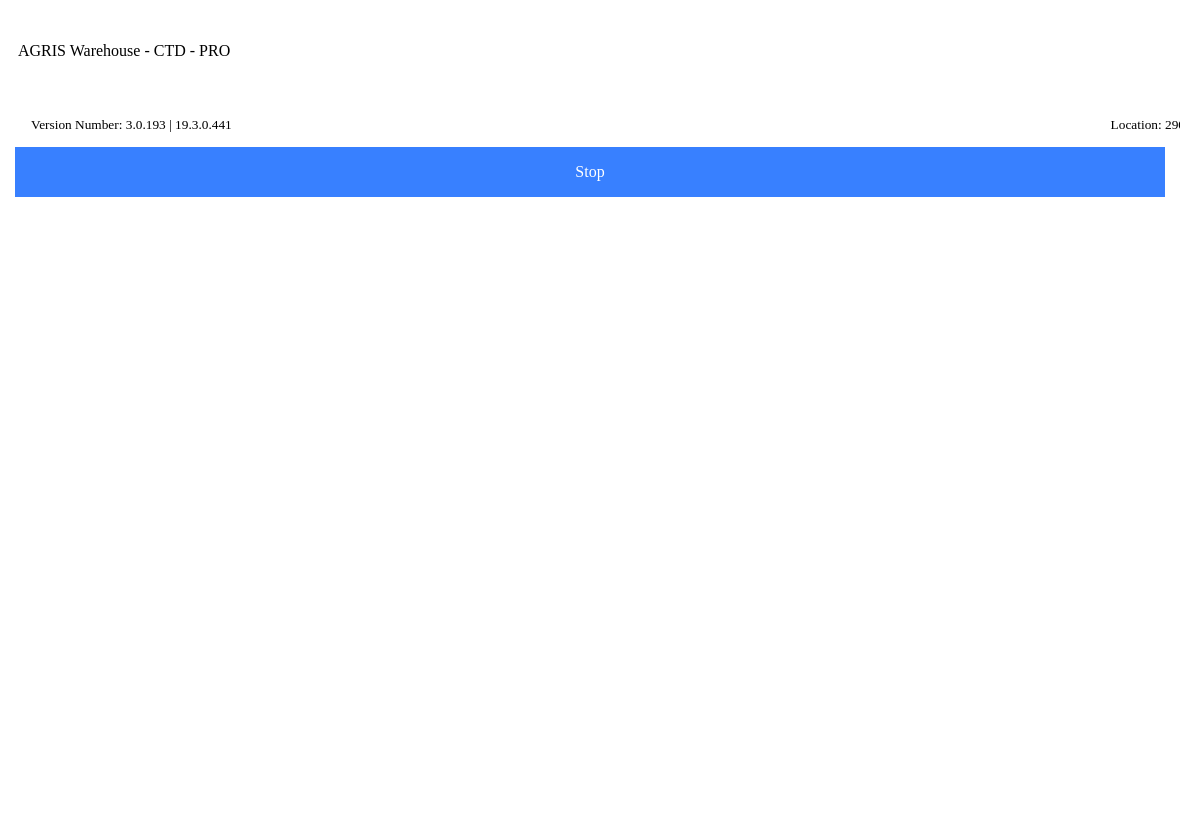 click on "Transfer Location" at bounding box center [575, 233] 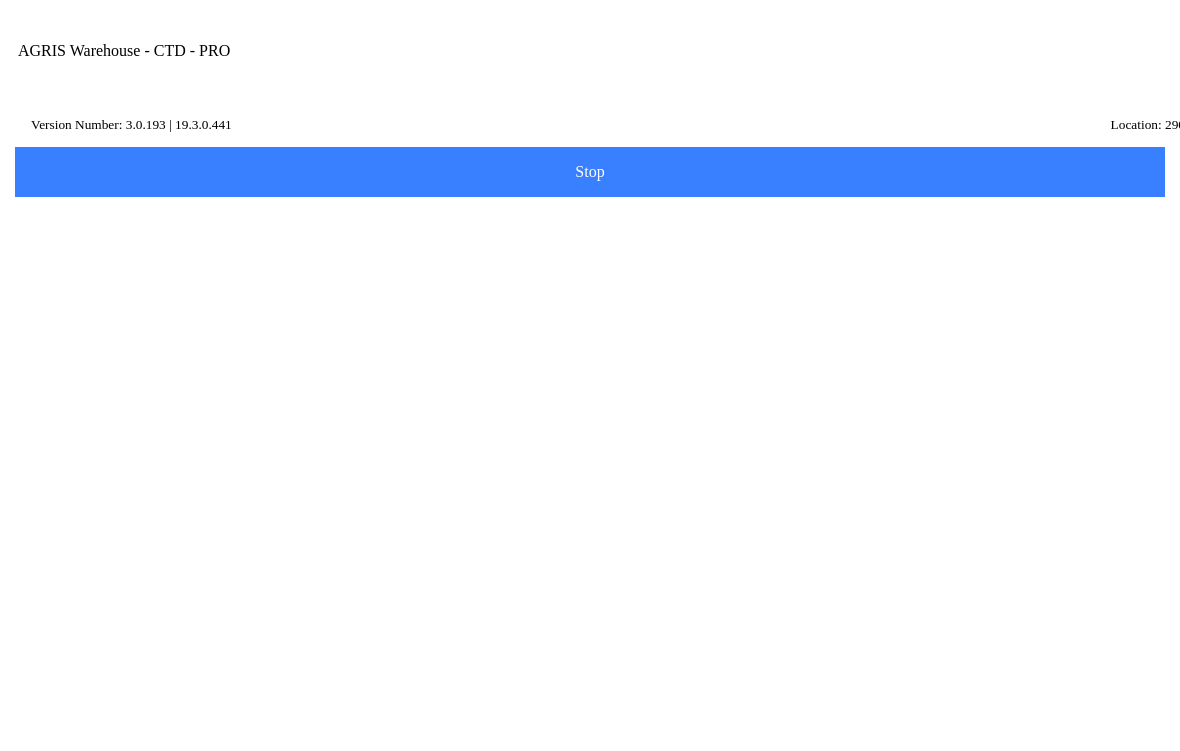 click on "100 - ANSELMO" at bounding box center (590, 308) 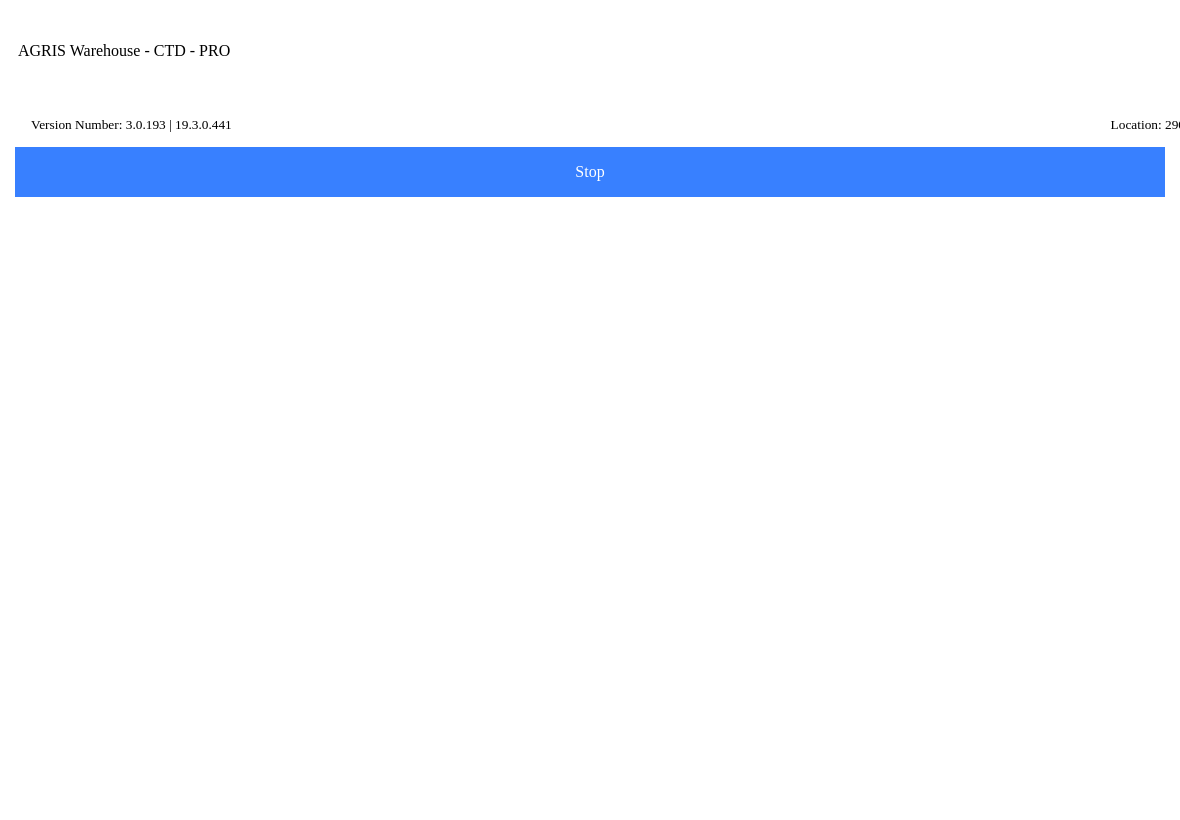 click on "Next" at bounding box center [590, 300] 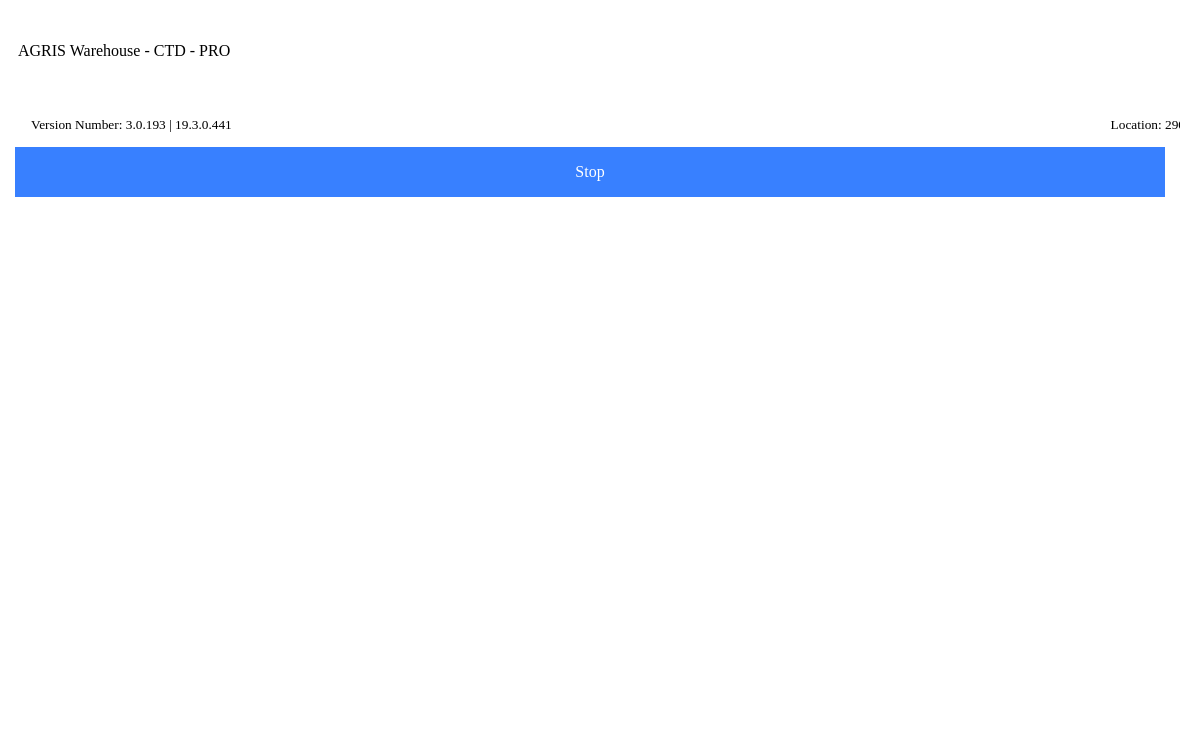 type on "feed" 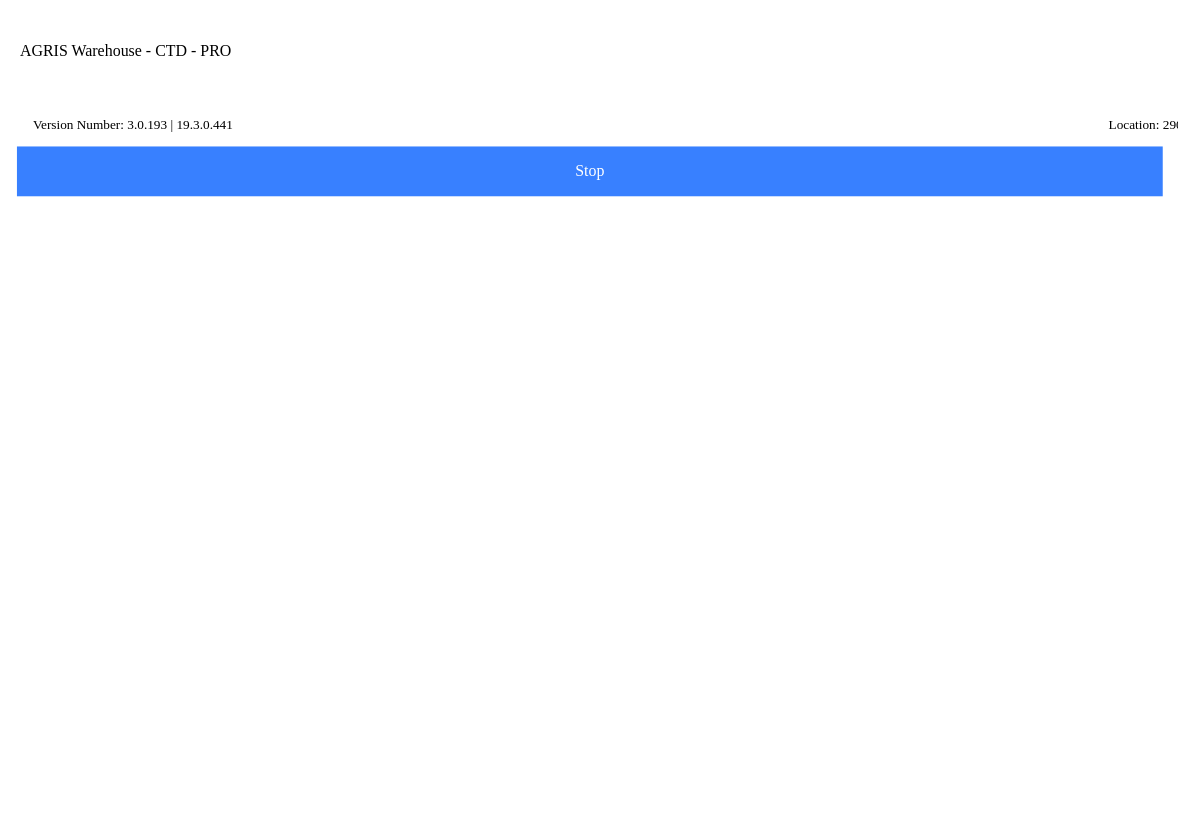 scroll, scrollTop: 0, scrollLeft: 0, axis: both 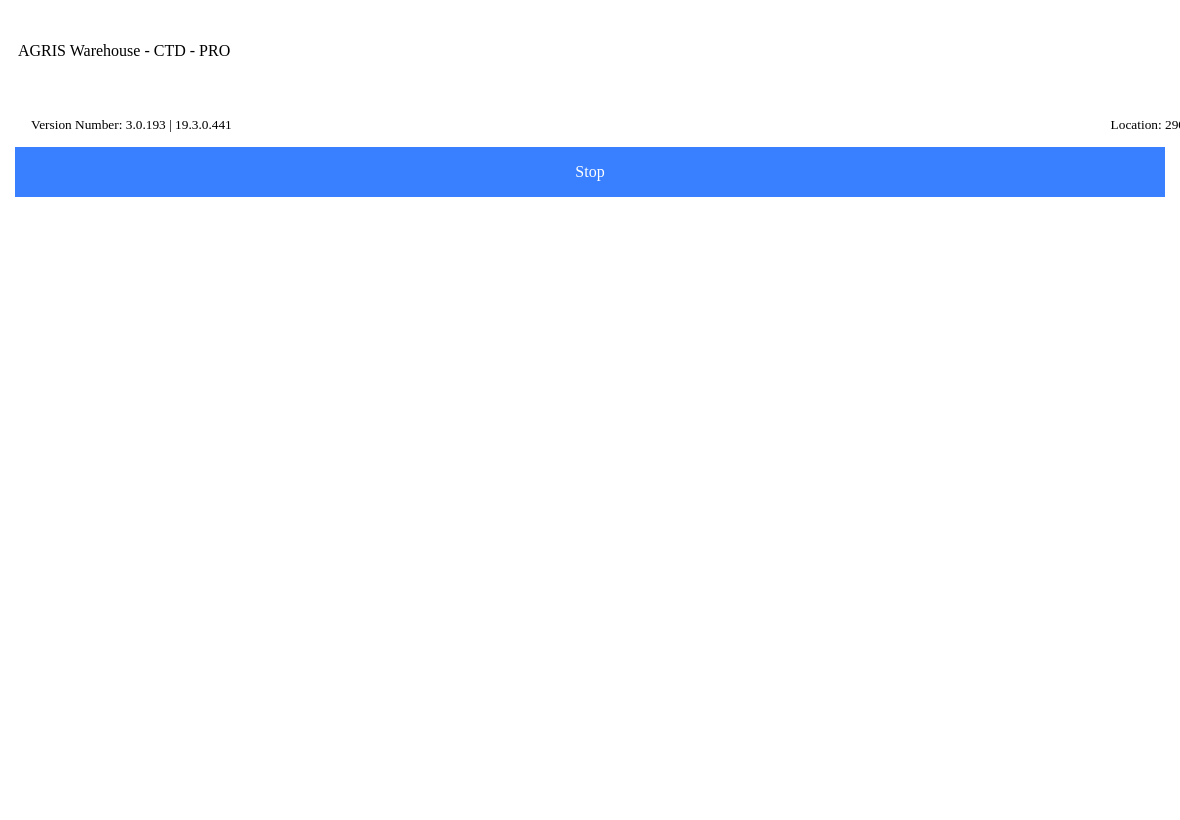 click 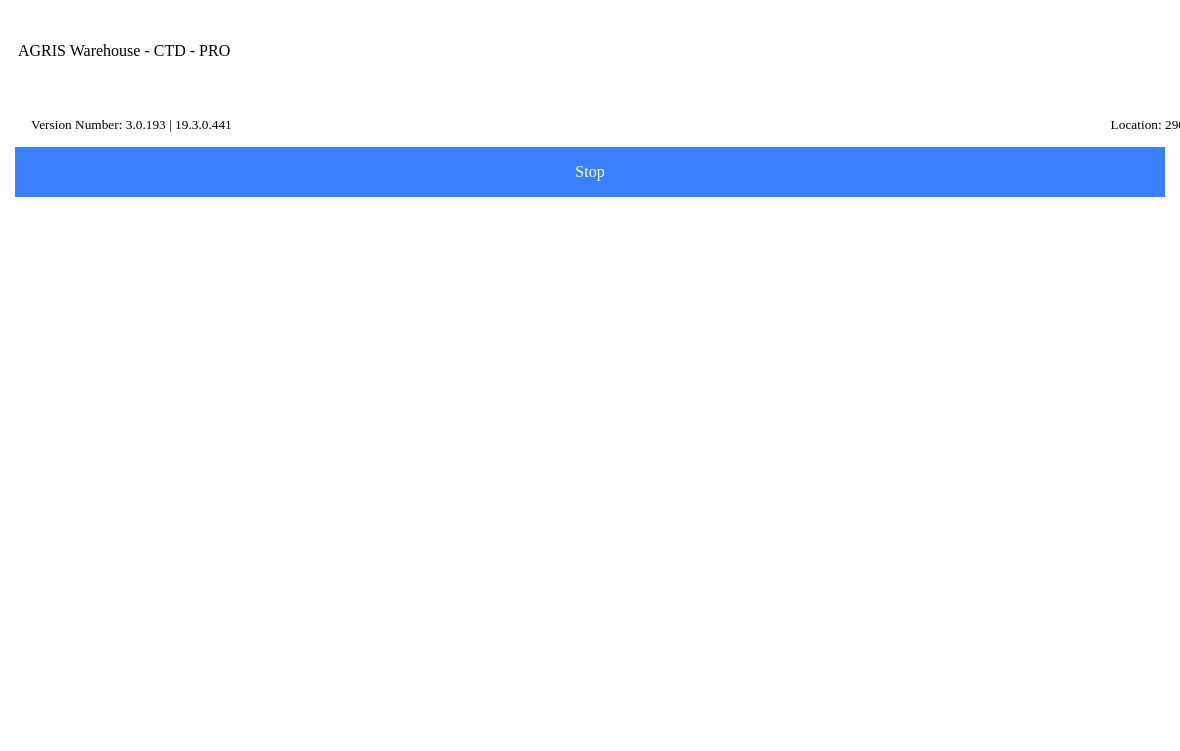 click on "Item Number" at bounding box center [575, 347] 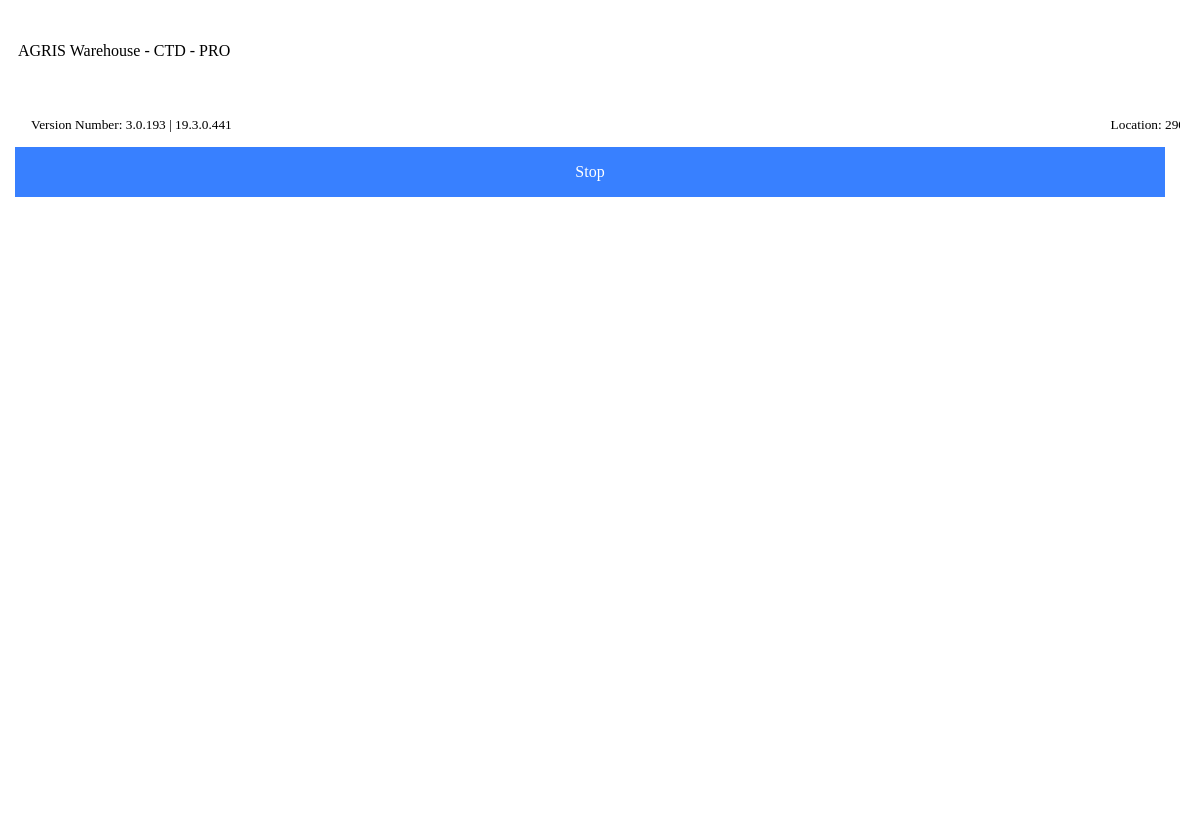 type on "4" 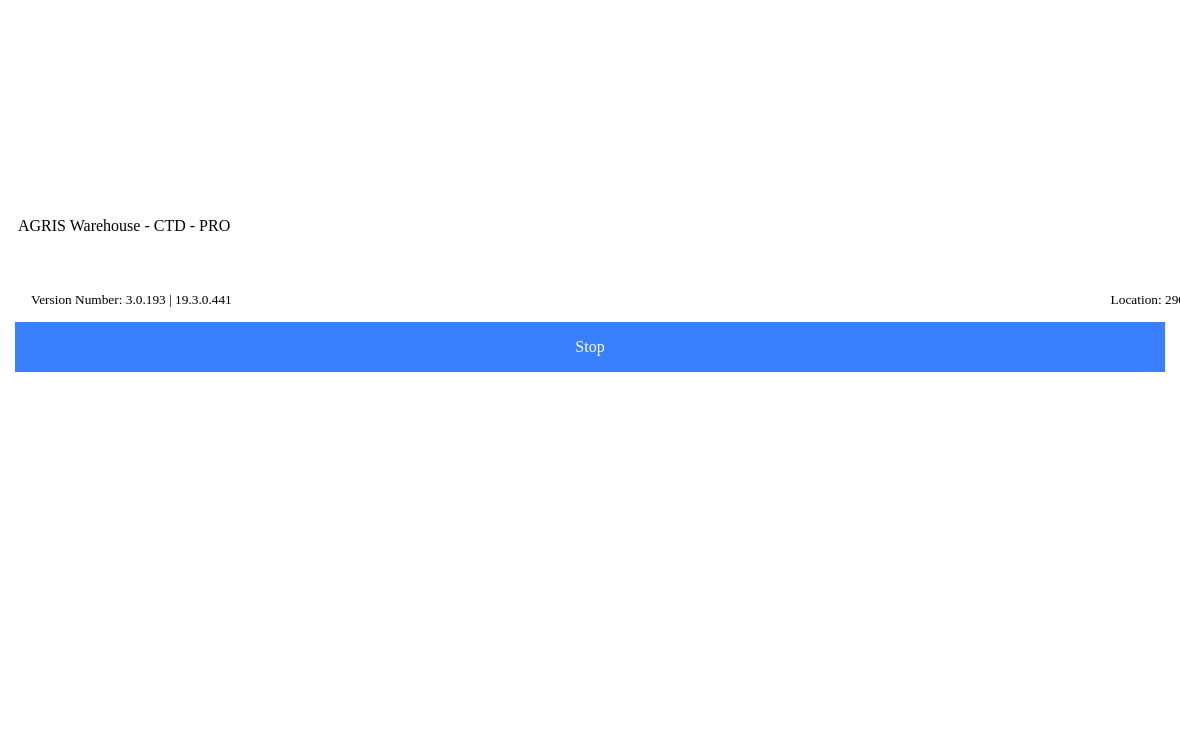 scroll, scrollTop: 71, scrollLeft: 0, axis: vertical 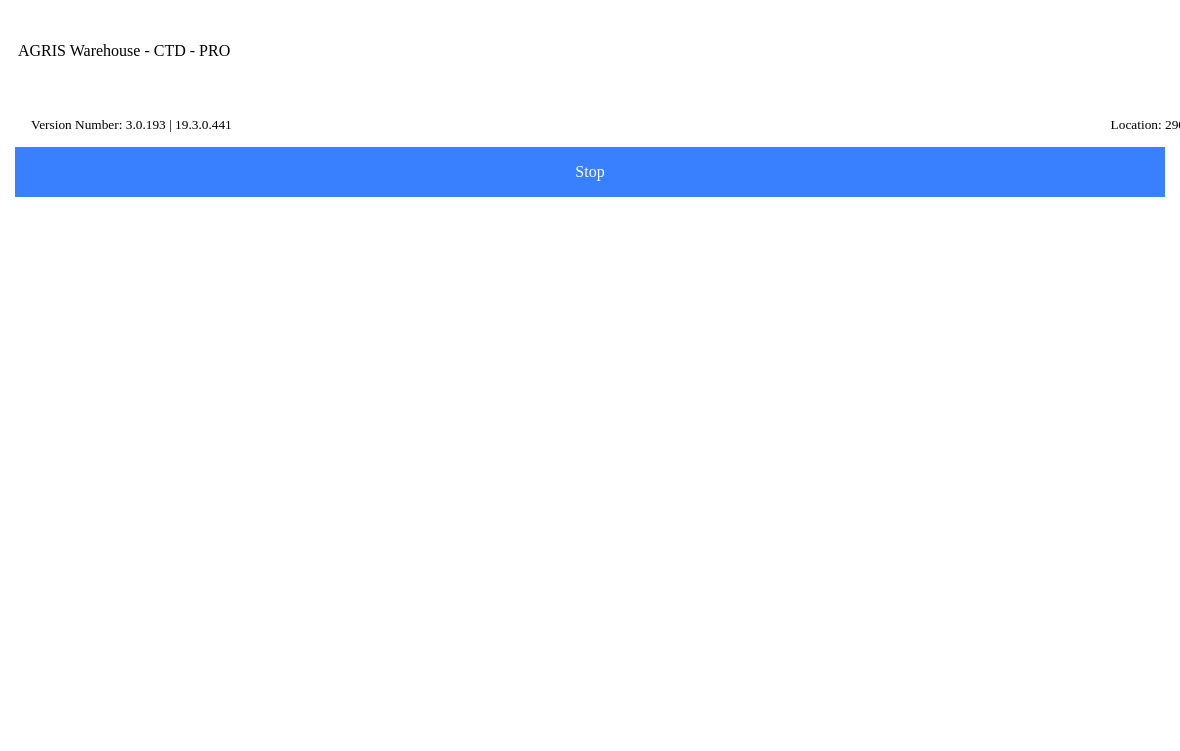 type on "428013" 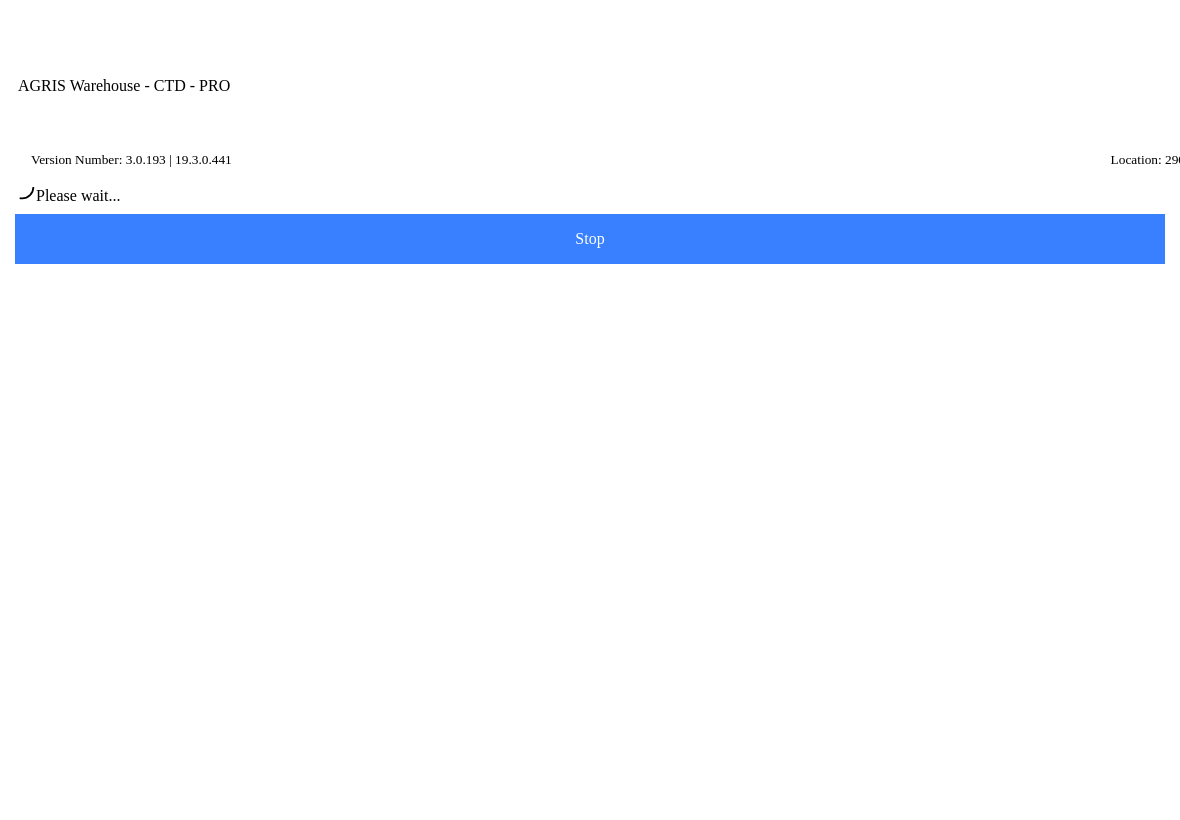 scroll, scrollTop: 1, scrollLeft: 0, axis: vertical 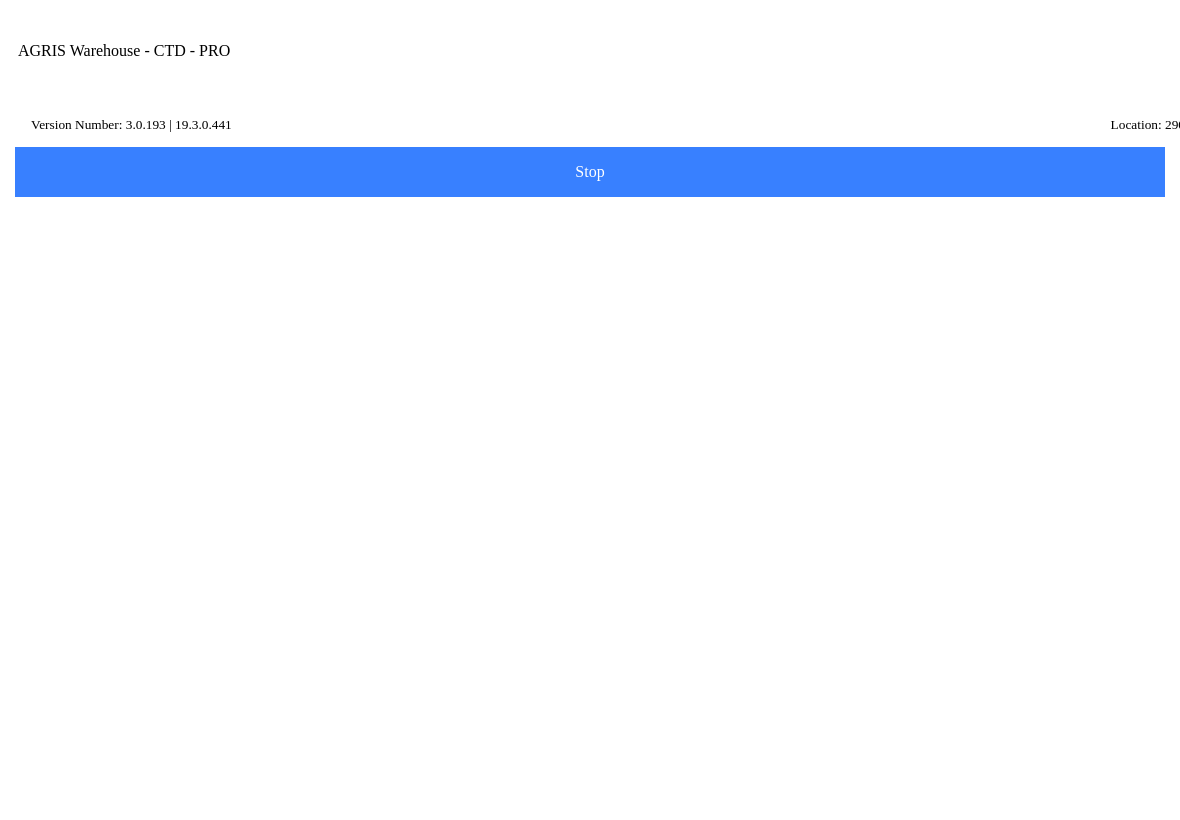 click on "Show Details" at bounding box center (89, 654) 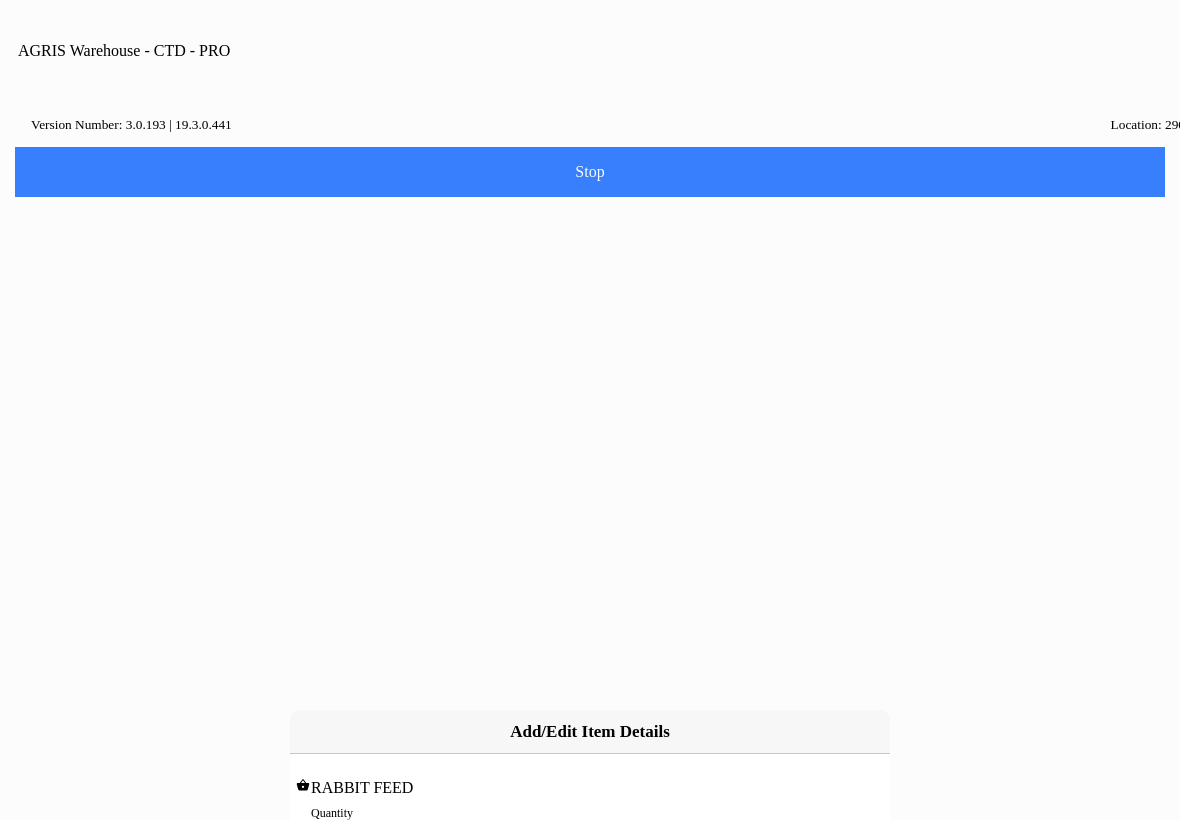 click on "0" at bounding box center [590, 834] 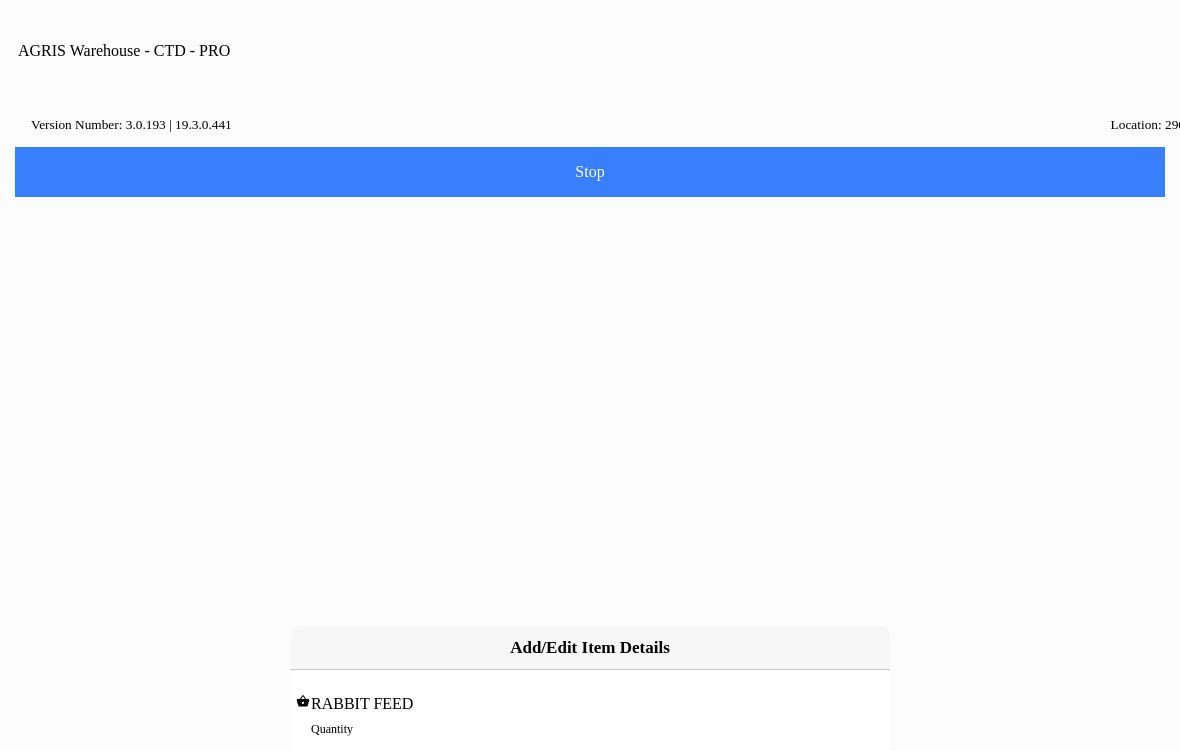 type on "3" 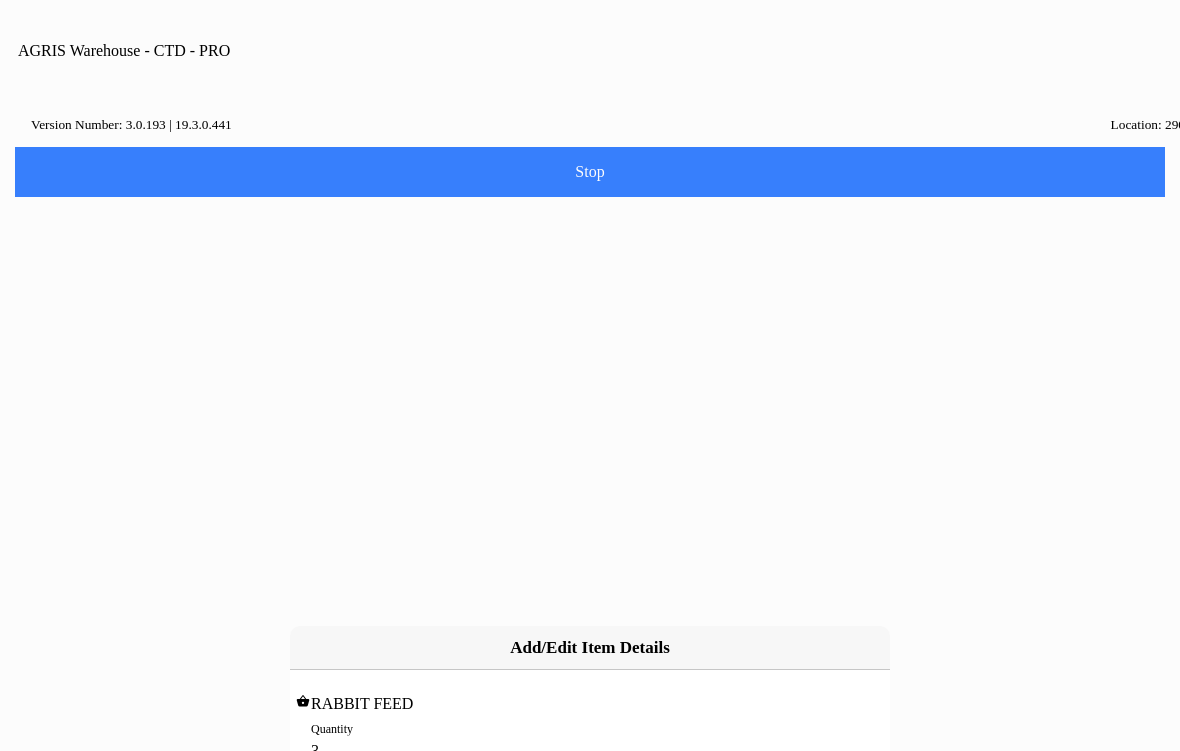 click on "Add" at bounding box center (443, 799) 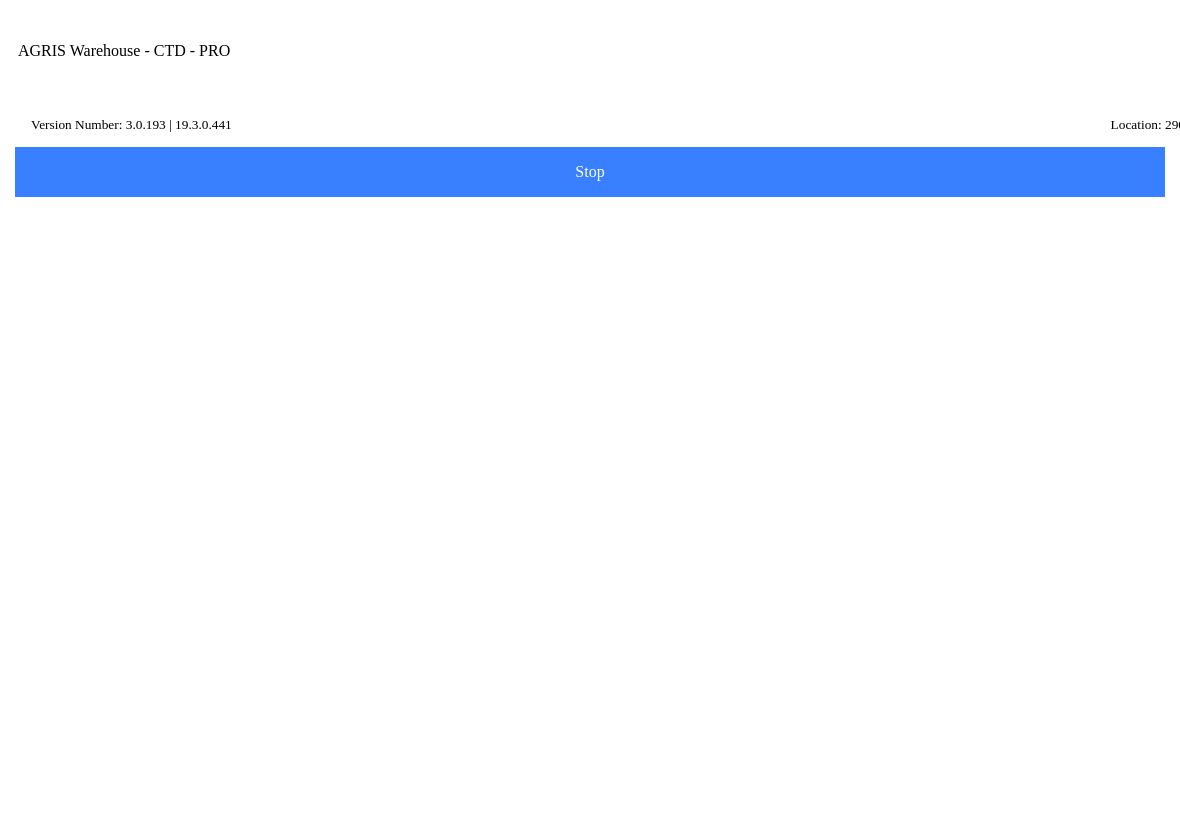 click on "Add Item" at bounding box center (0, 0) 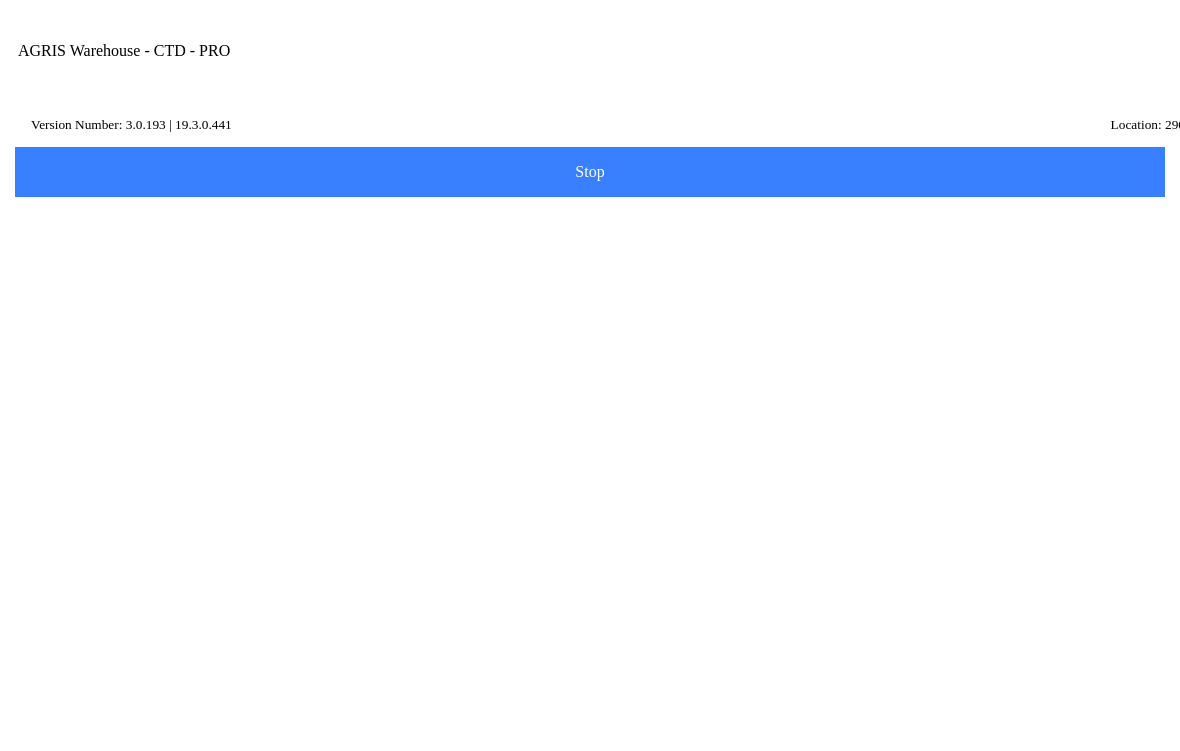 type on "010010" 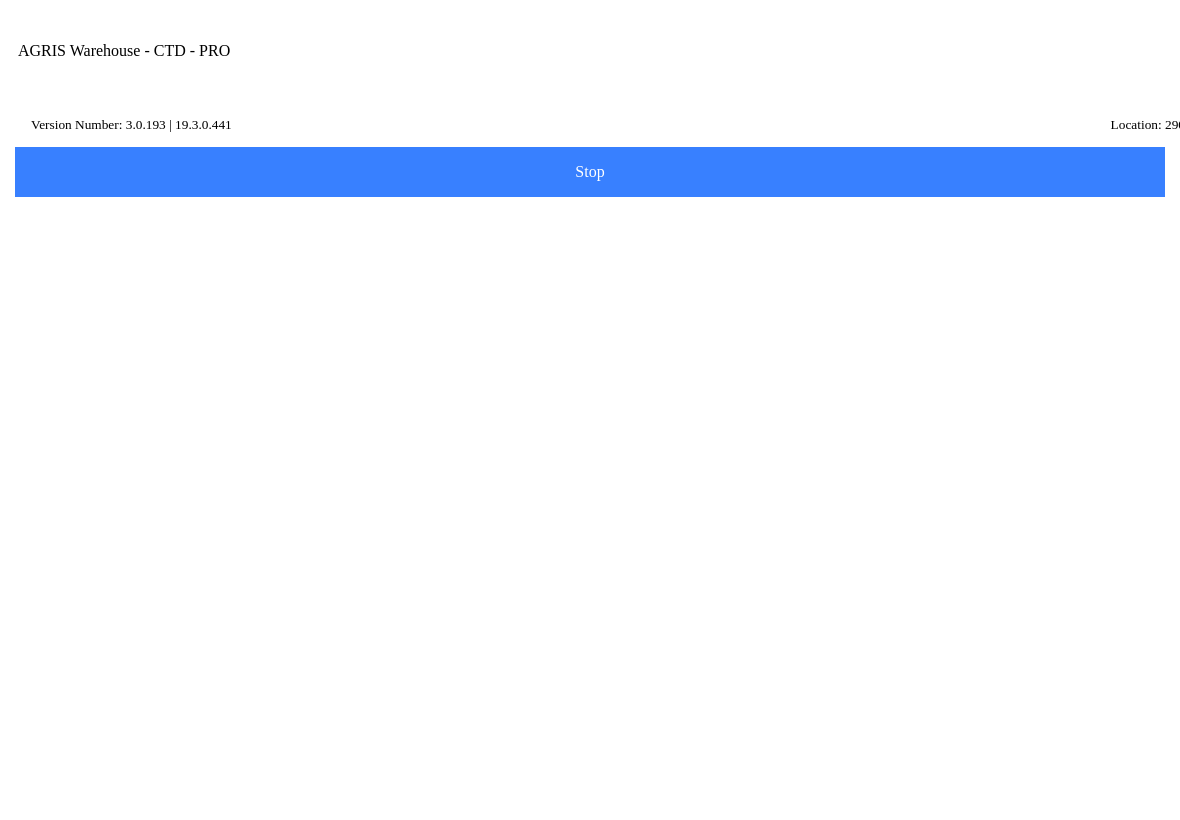 click on "Position: 0" at bounding box center (590, 606) 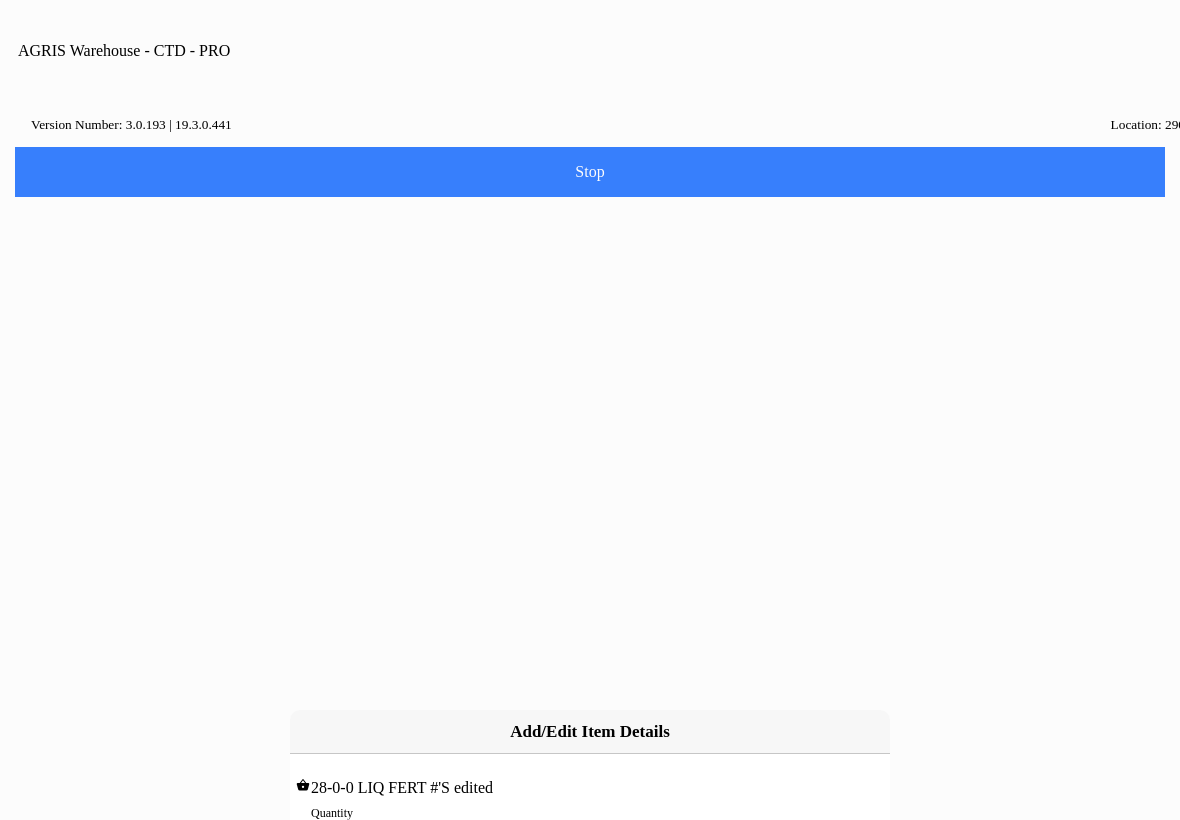 click on "0" at bounding box center [590, 834] 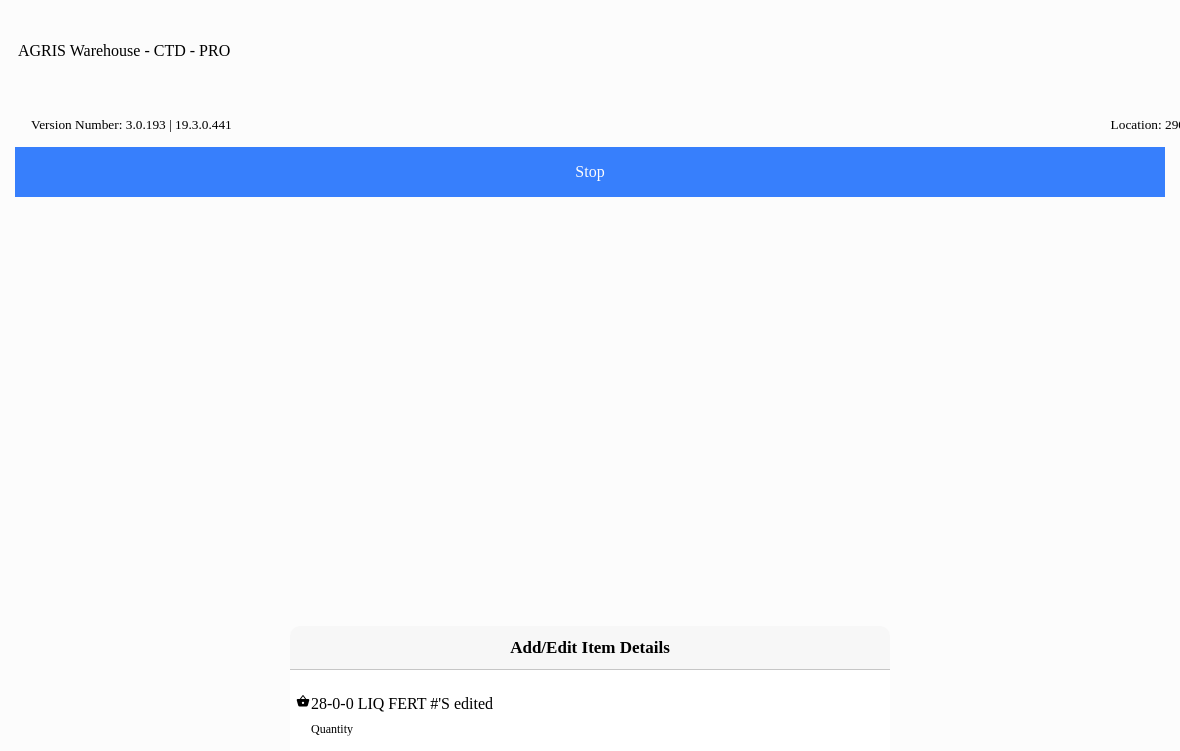 type on "2" 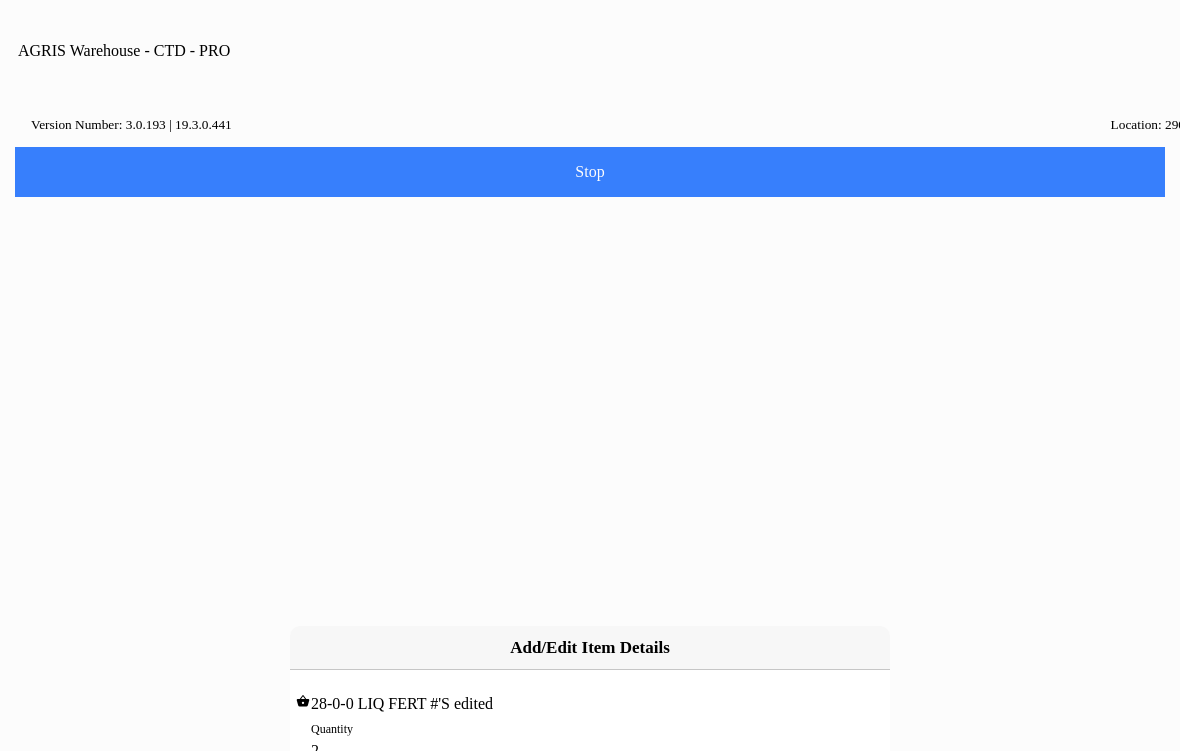 click on "Add" at bounding box center [443, 799] 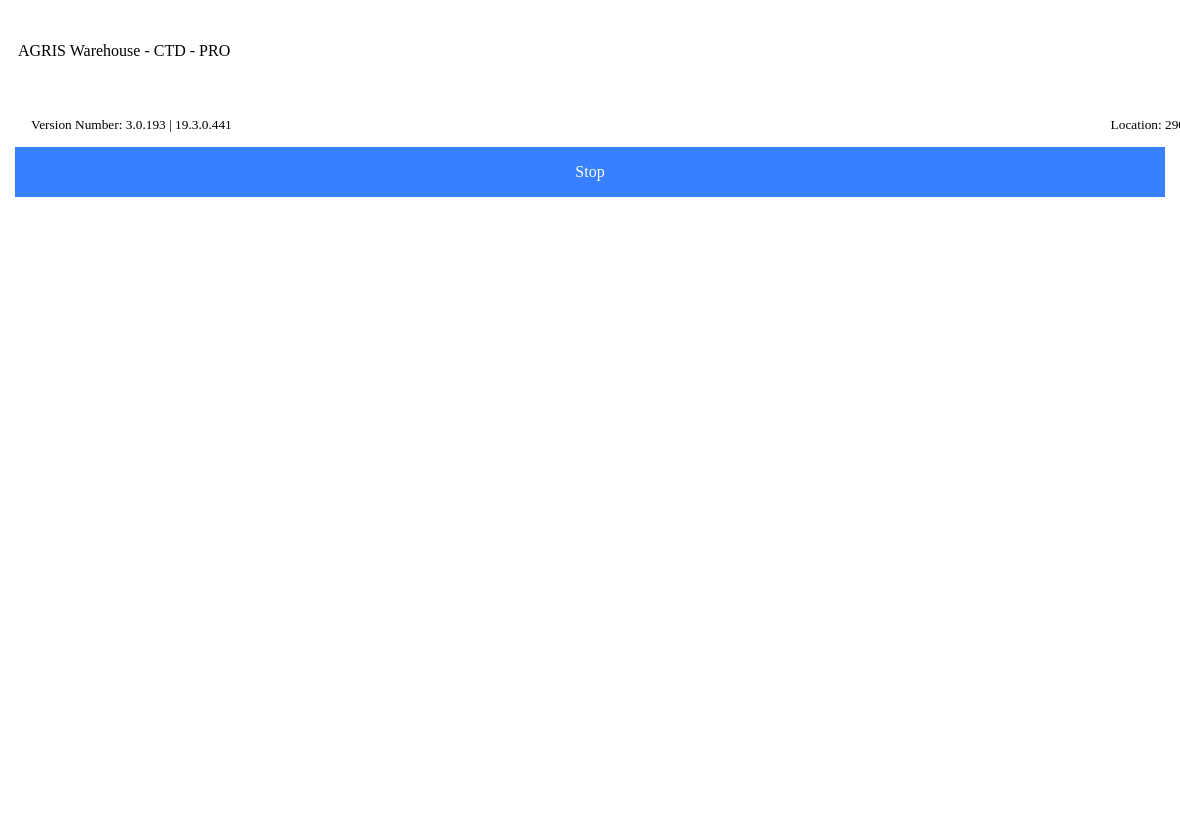 click at bounding box center (625, 449) 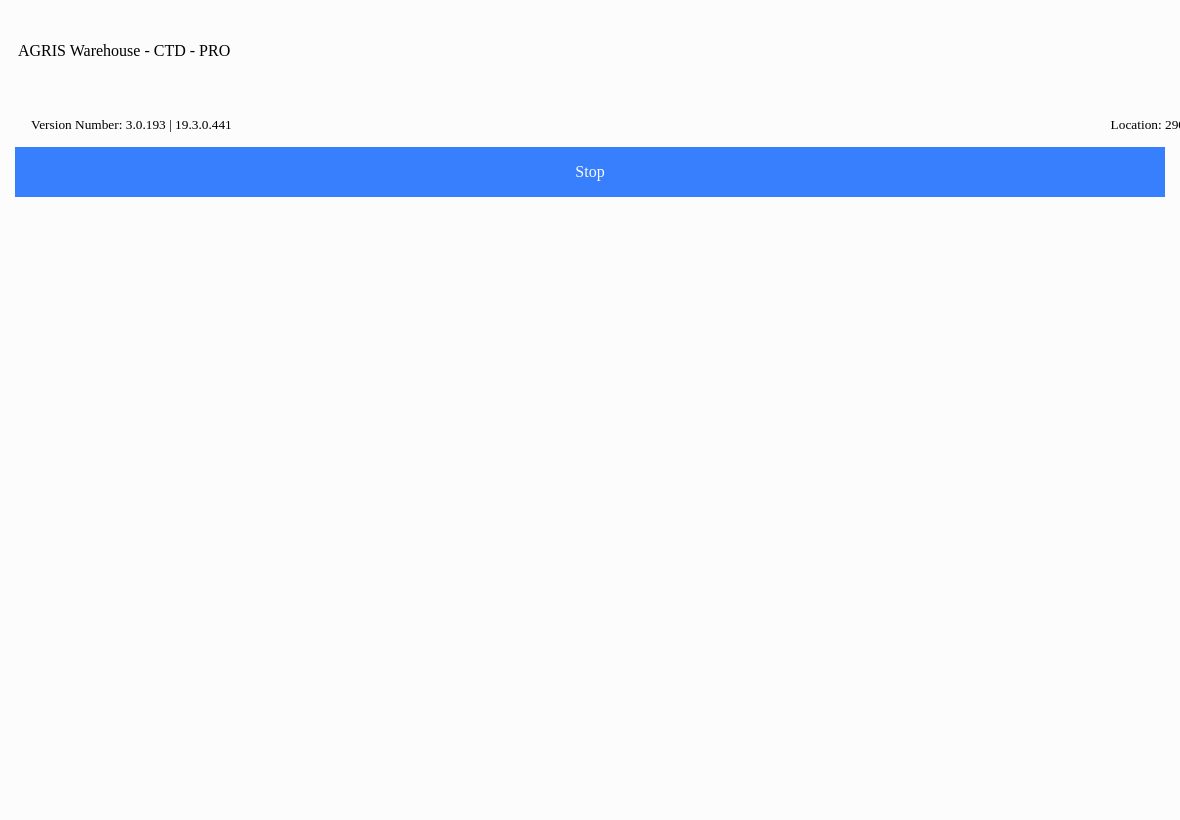 click on "Yes" at bounding box center [652, 452] 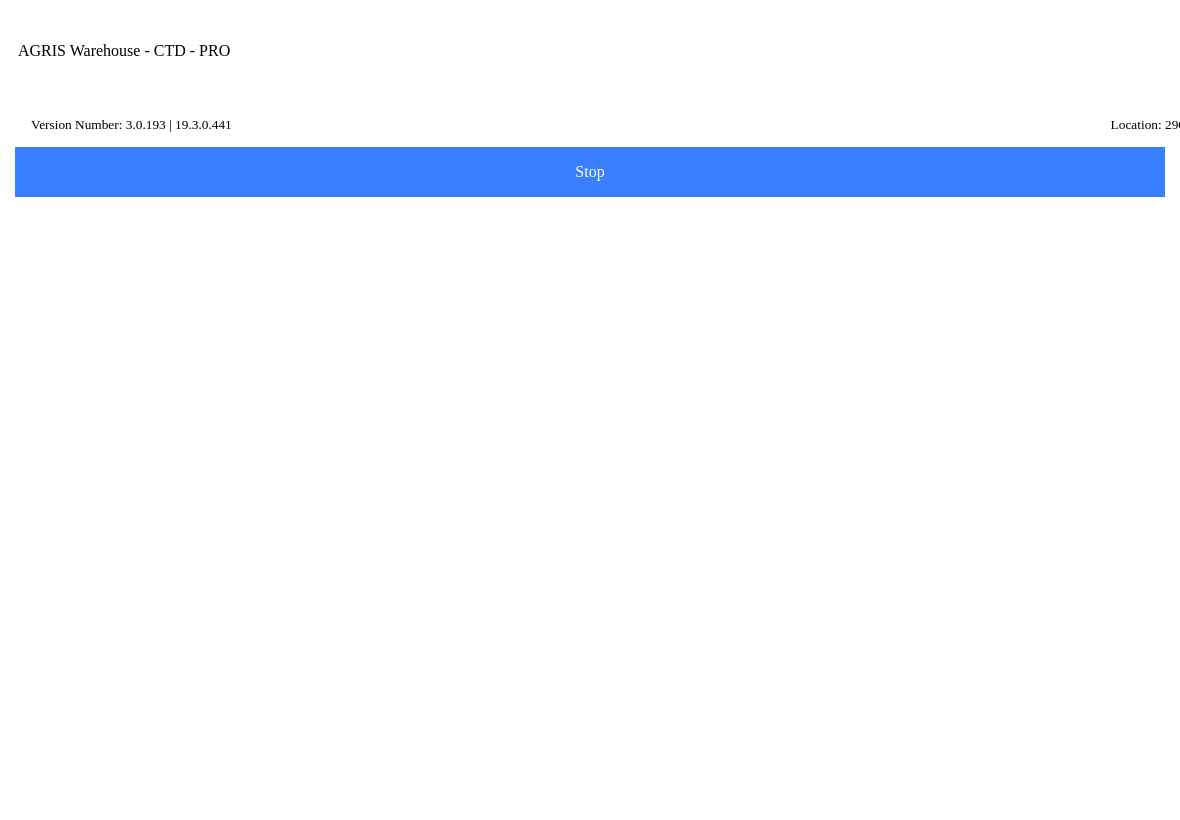 click on "Next" at bounding box center [590, 468] 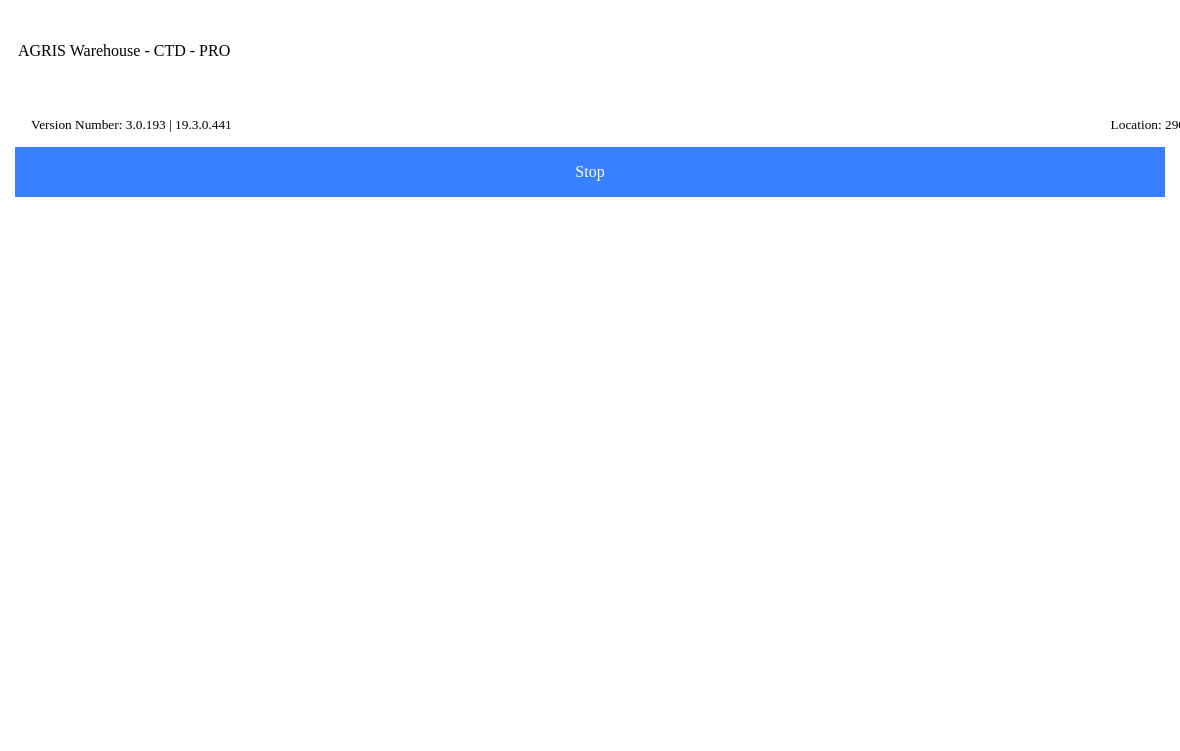 click on "Search" at bounding box center (0, 0) 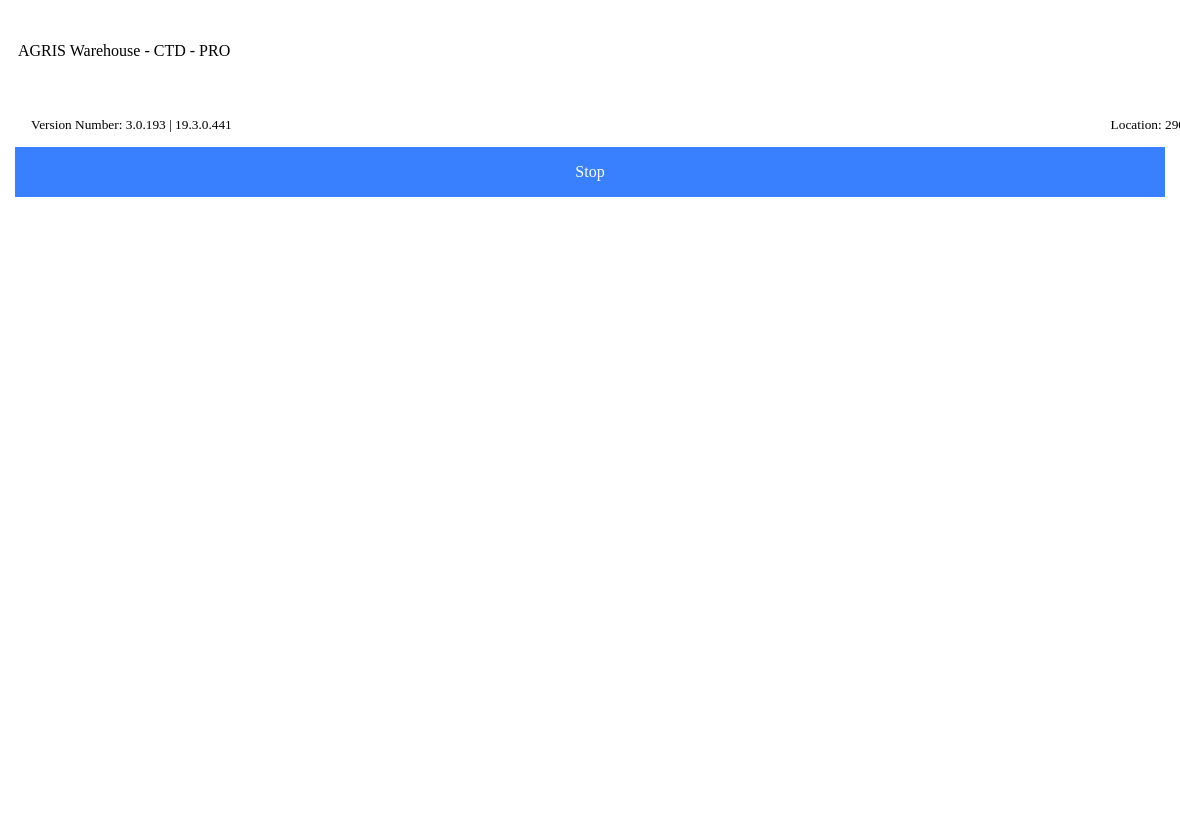 click on "afaqe" at bounding box center [575, 252] 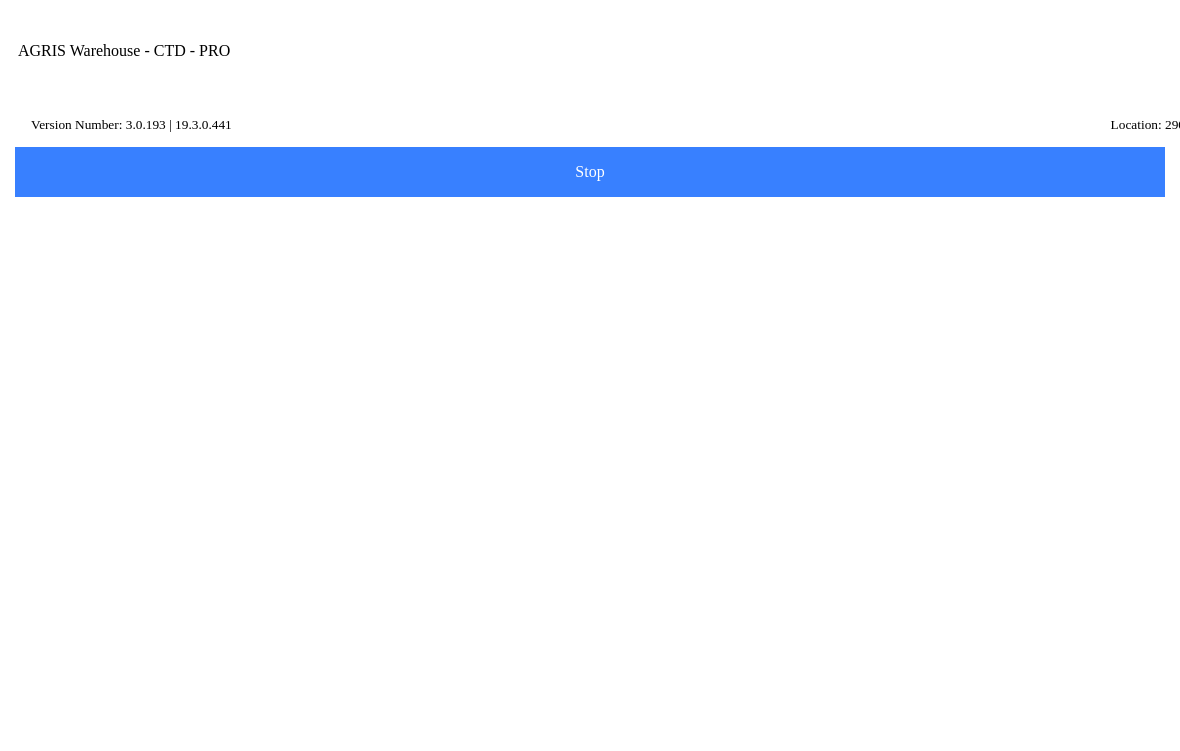click on "Search" at bounding box center (60, 472) 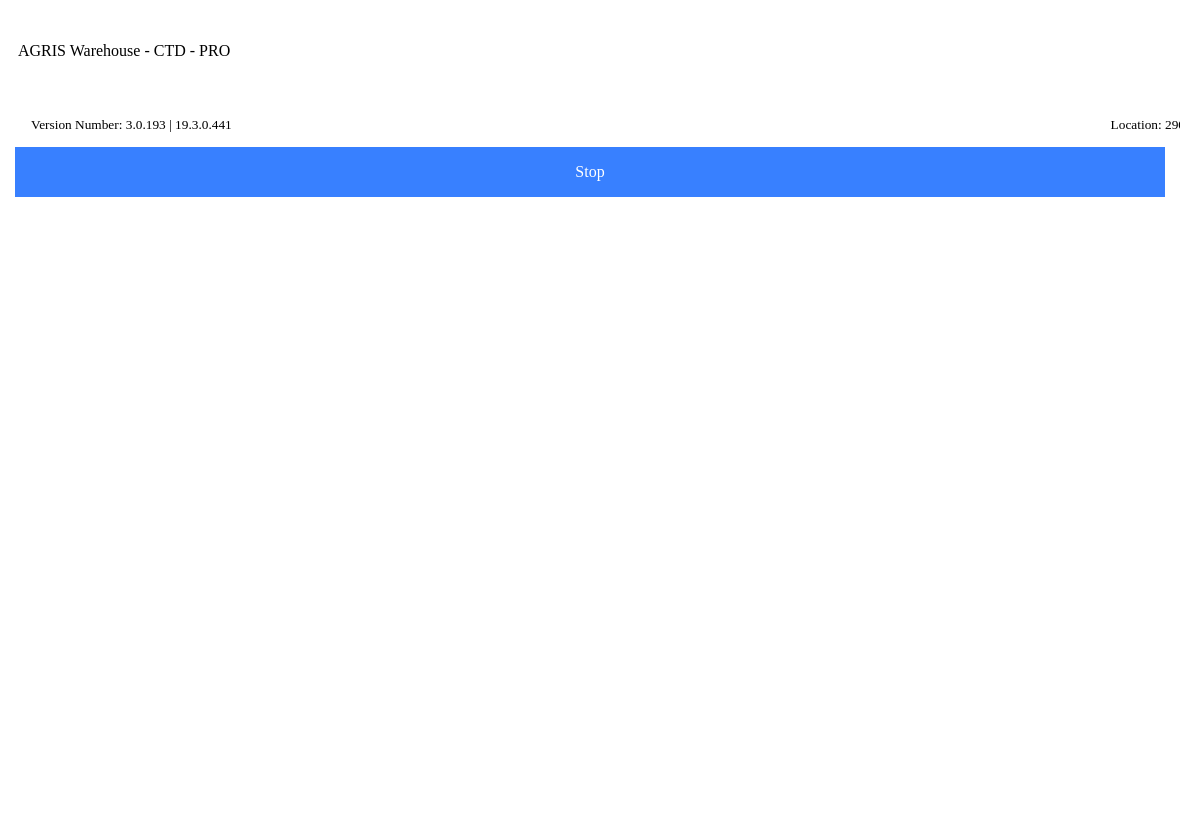 click on "Adress line 2" at bounding box center [590, 629] 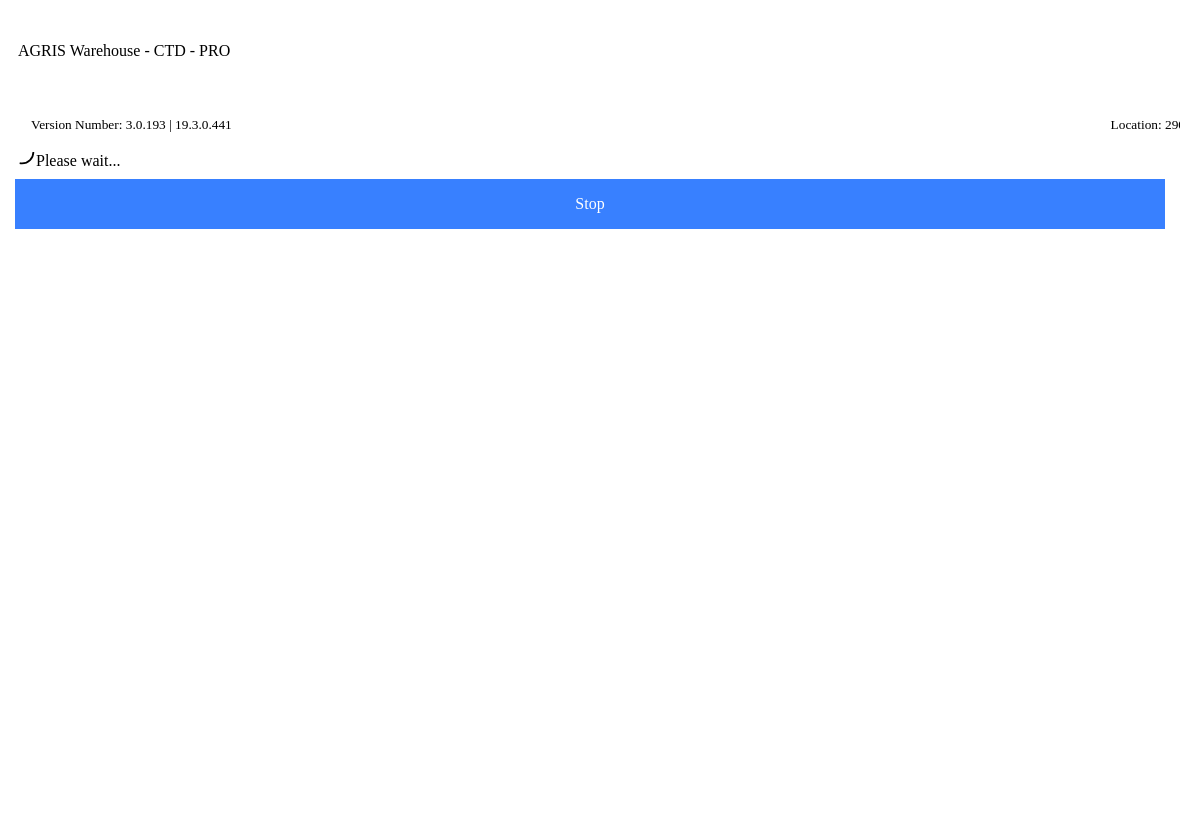 type on "[PERSON_NAME]" 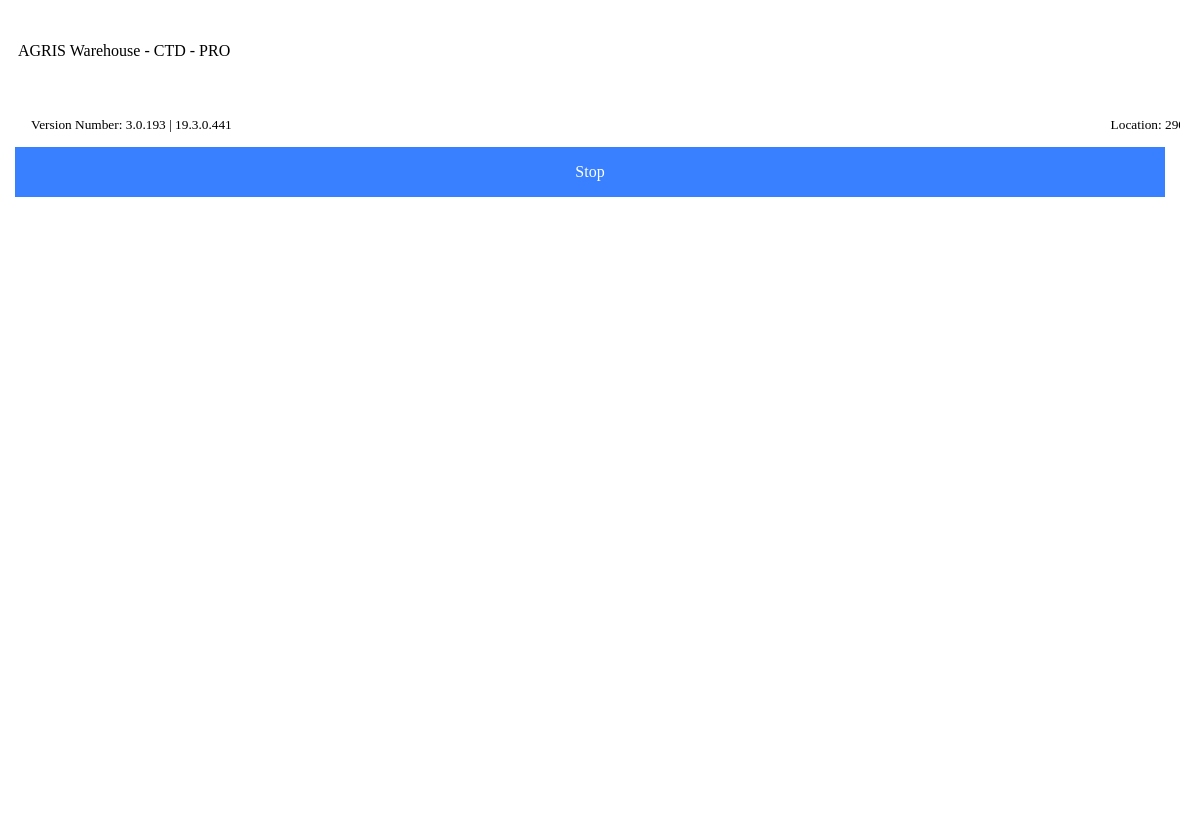 click on "[PERSON_NAME] - ([PERSON_NAME])  City, State" 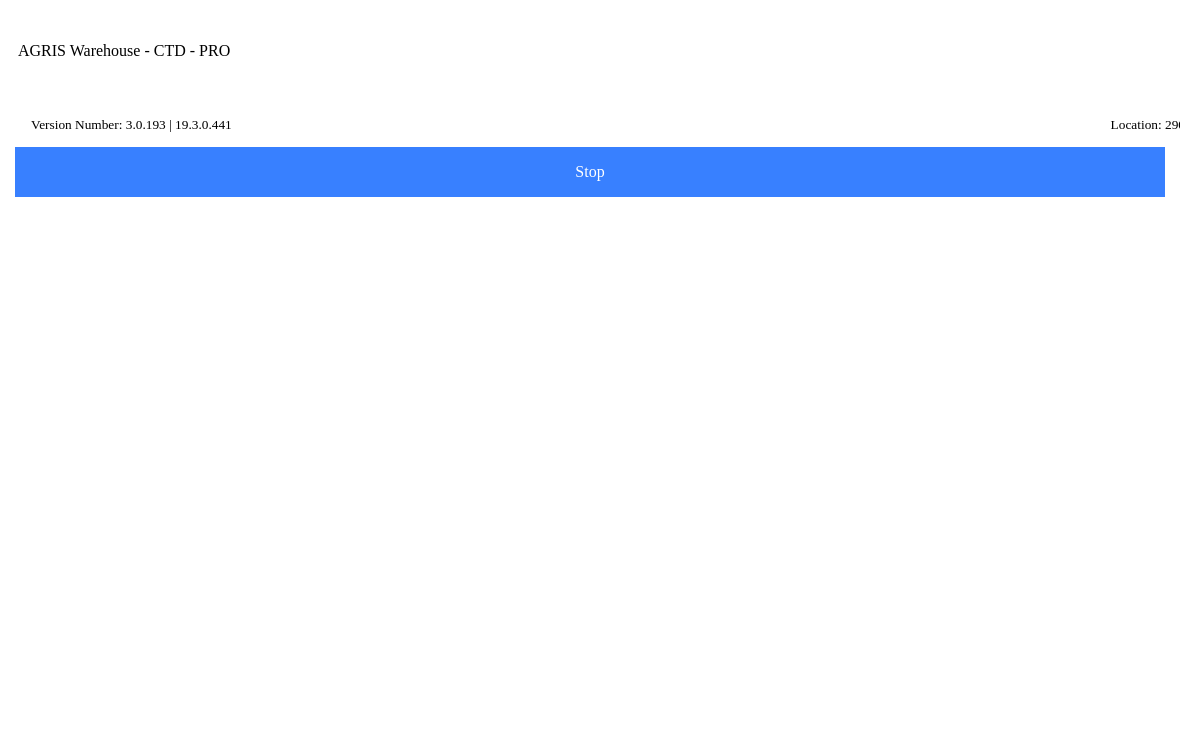 click on "Search" at bounding box center (0, 0) 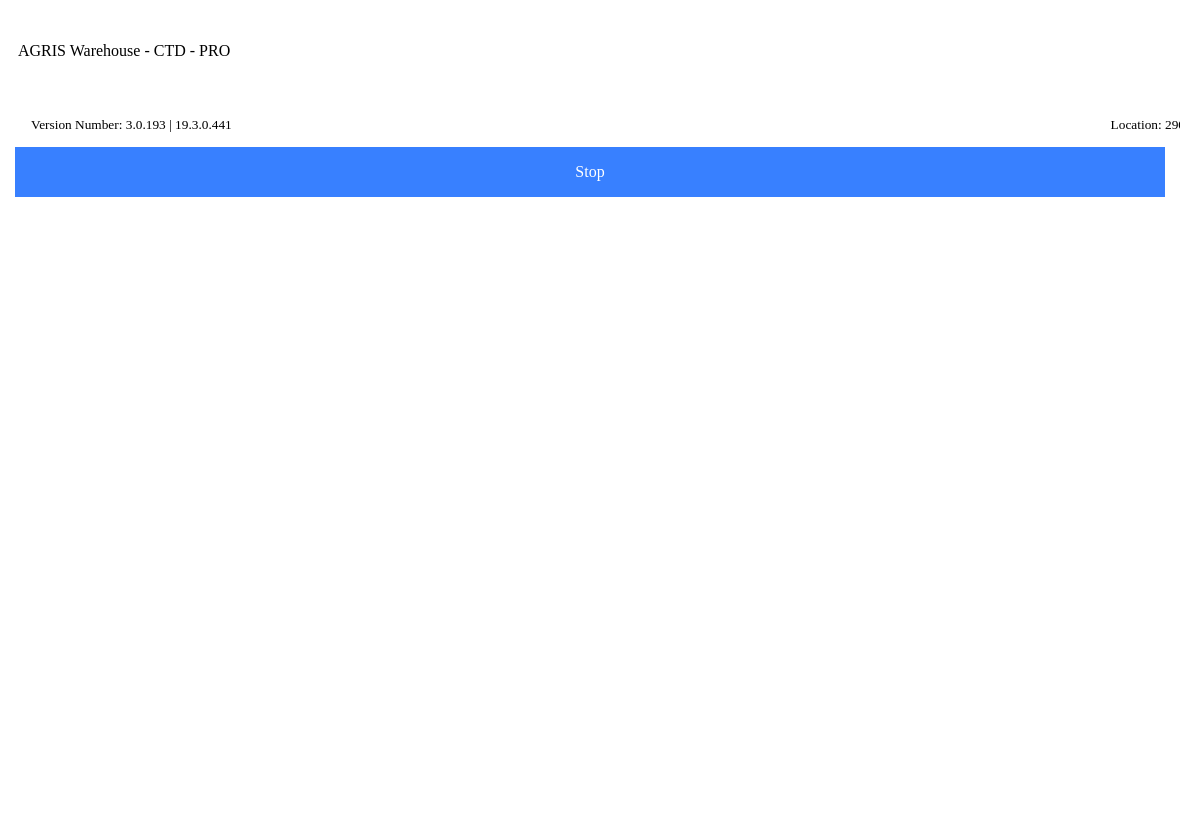 scroll, scrollTop: 591, scrollLeft: 0, axis: vertical 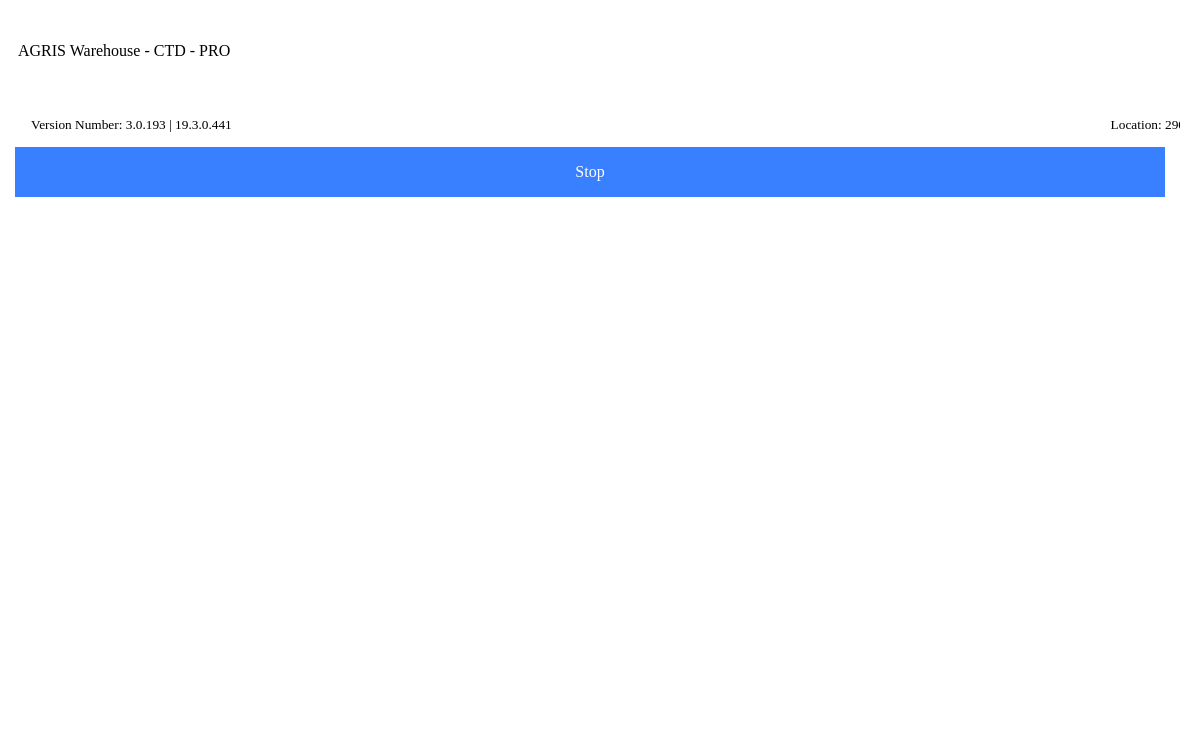 click on "Search" at bounding box center (60, 472) 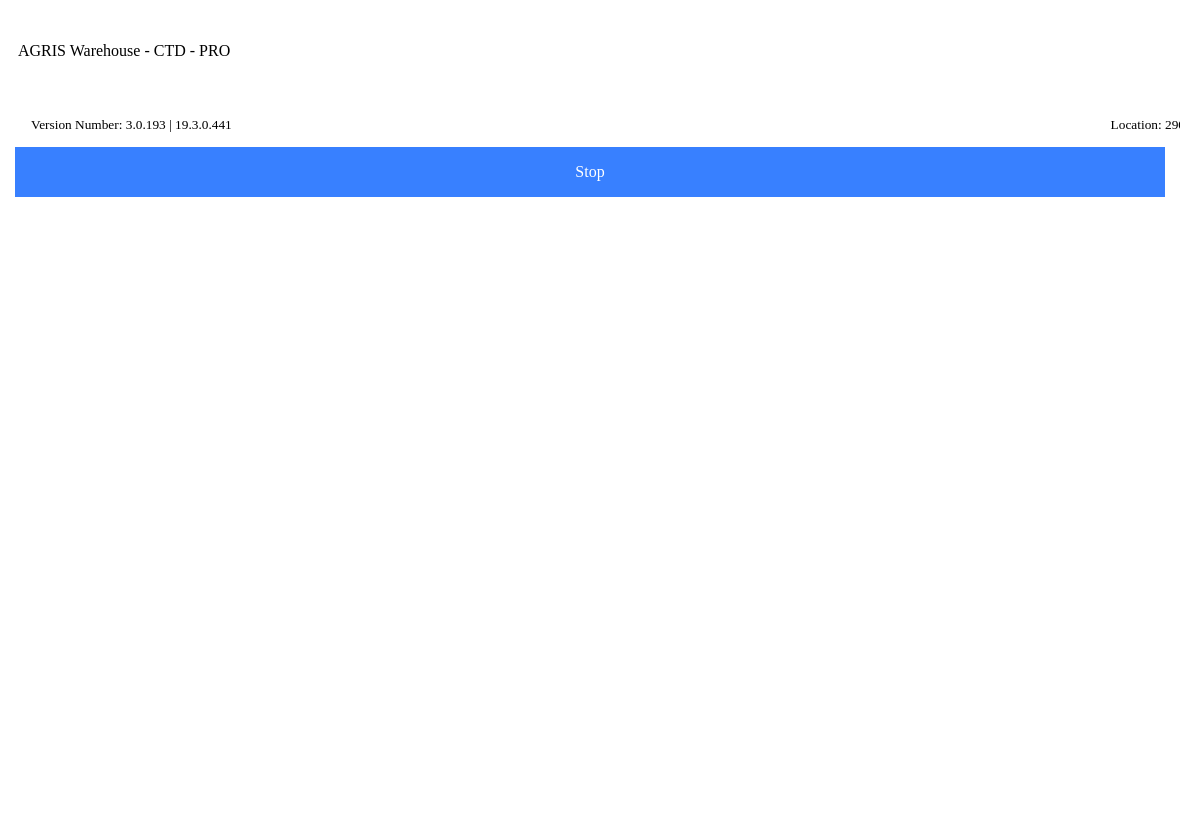 click on "Adress line 1" at bounding box center (590, 607) 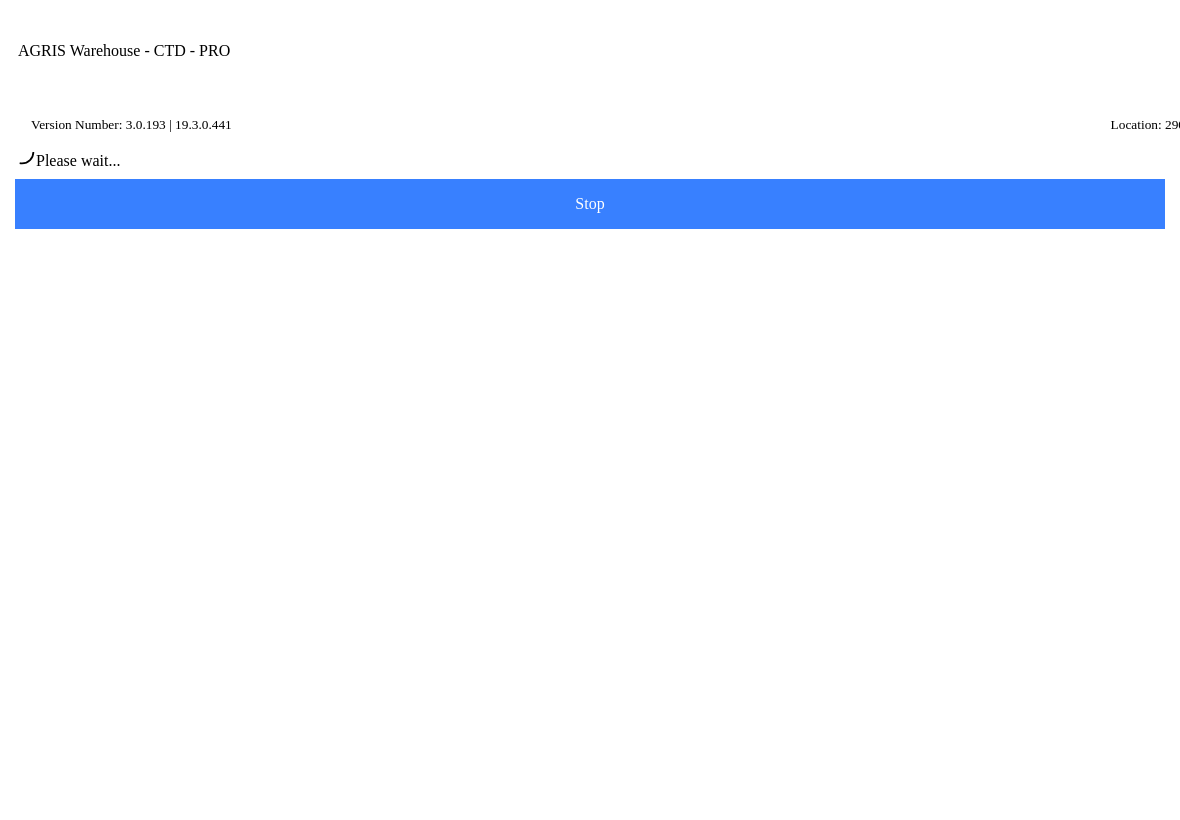 type on "[PERSON_NAME]" 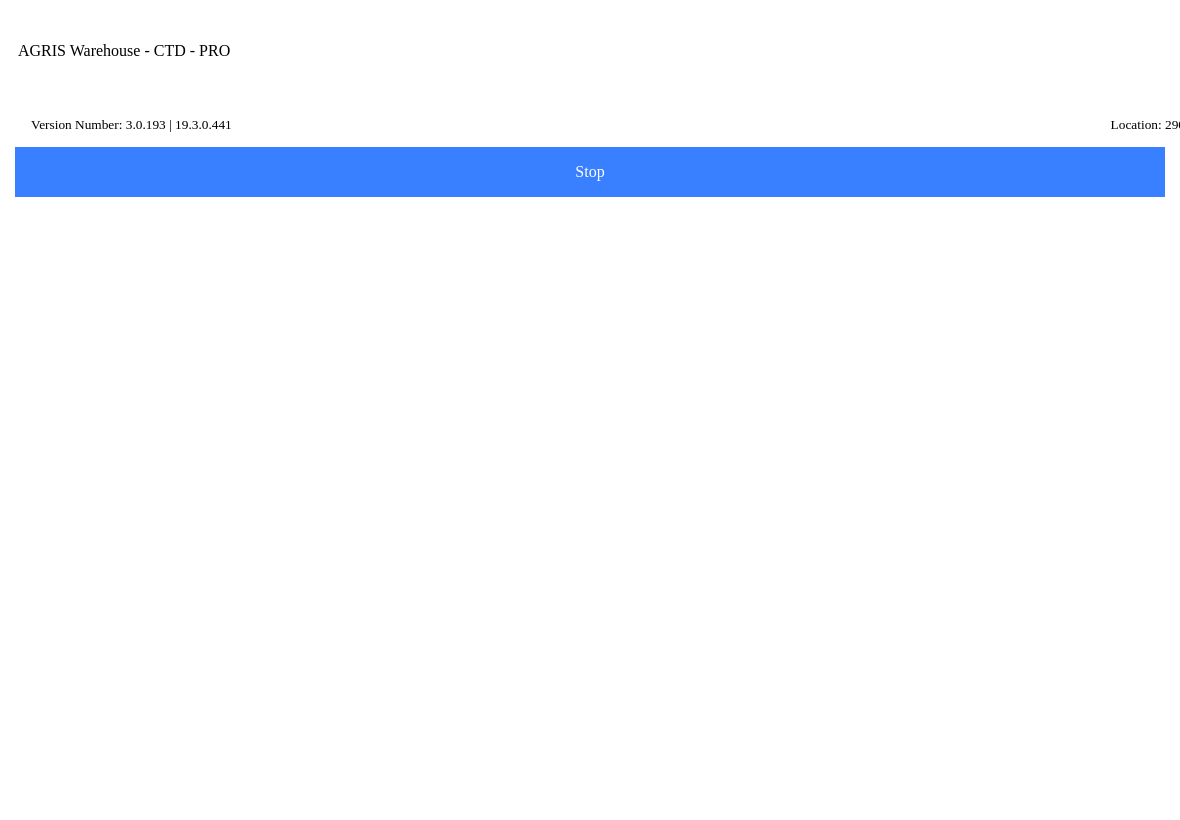 click on "Next" at bounding box center (590, 423) 